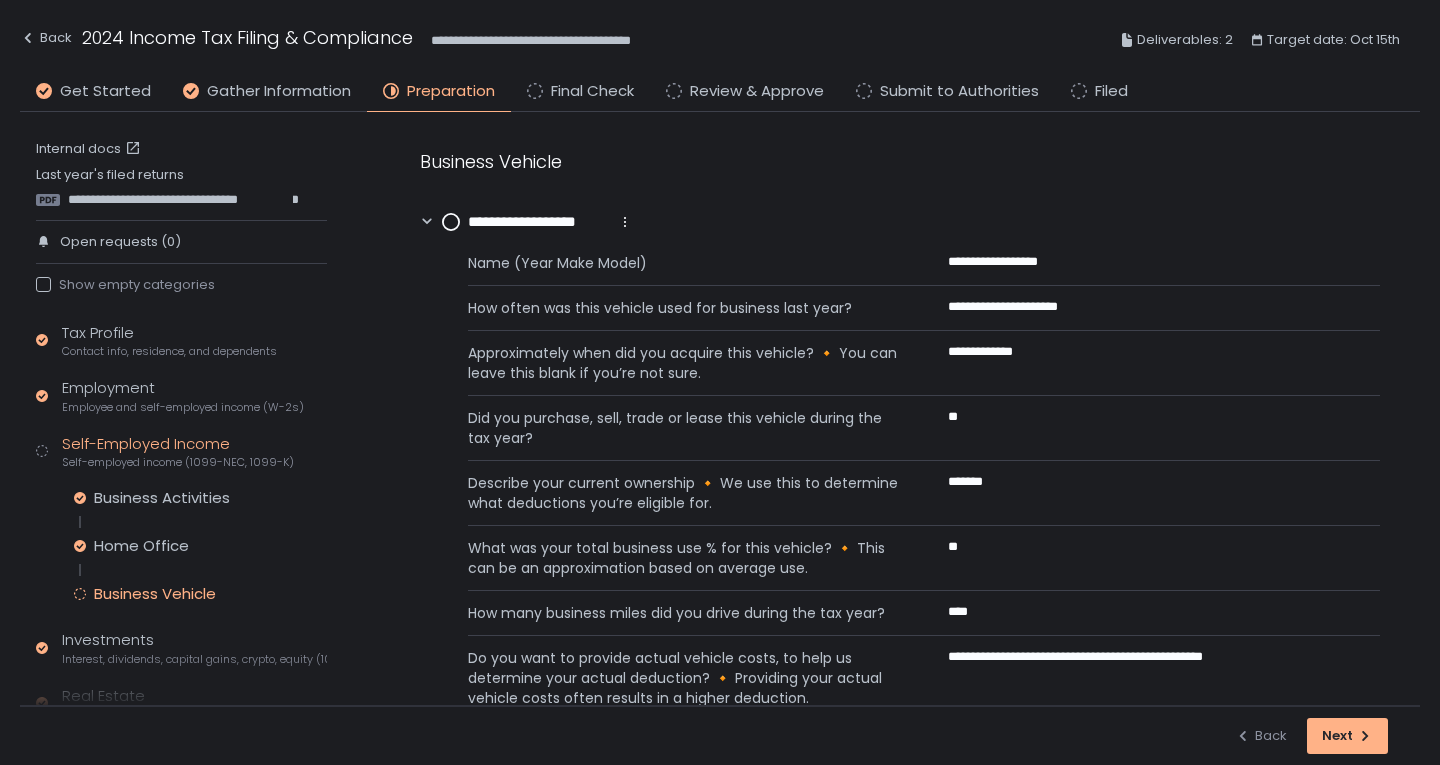 scroll, scrollTop: 0, scrollLeft: 0, axis: both 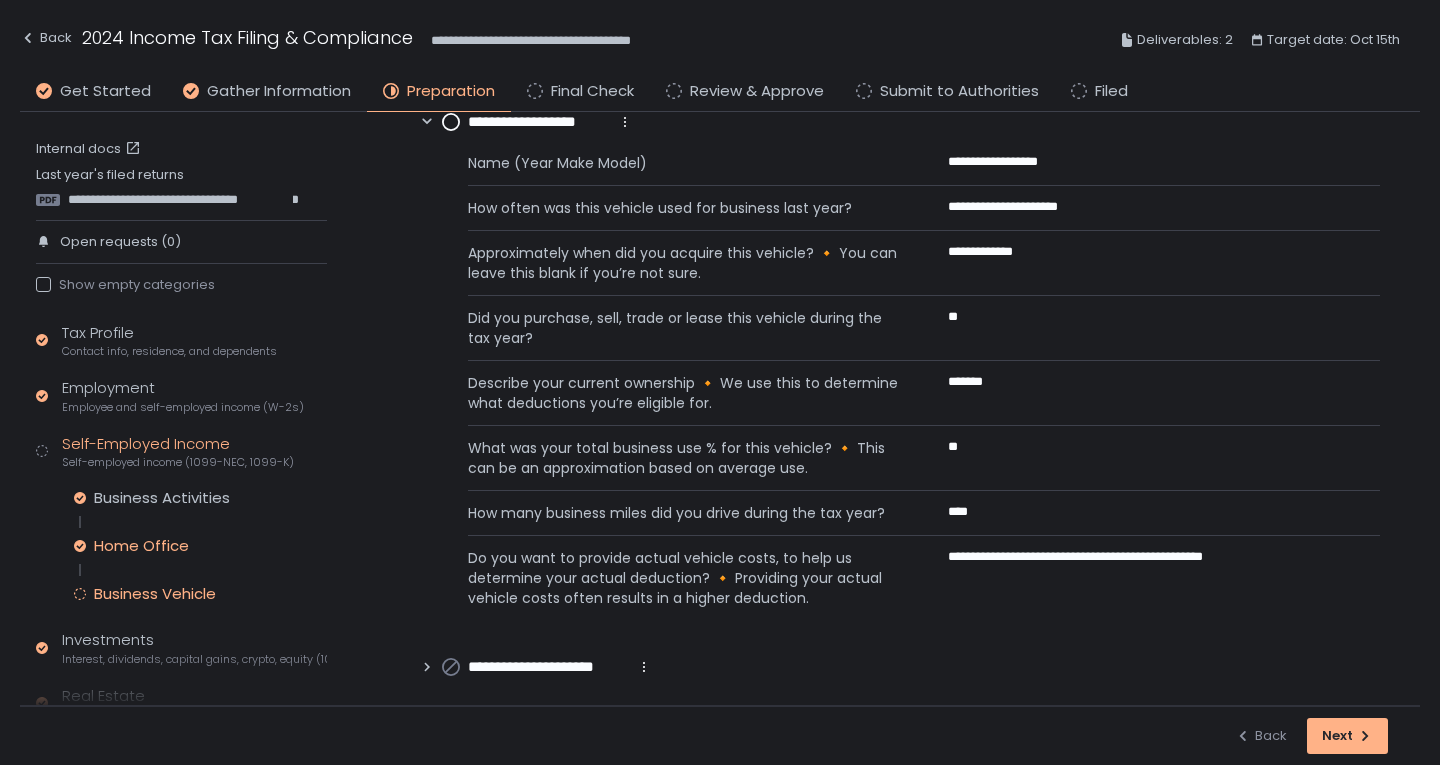 click on "Home Office" 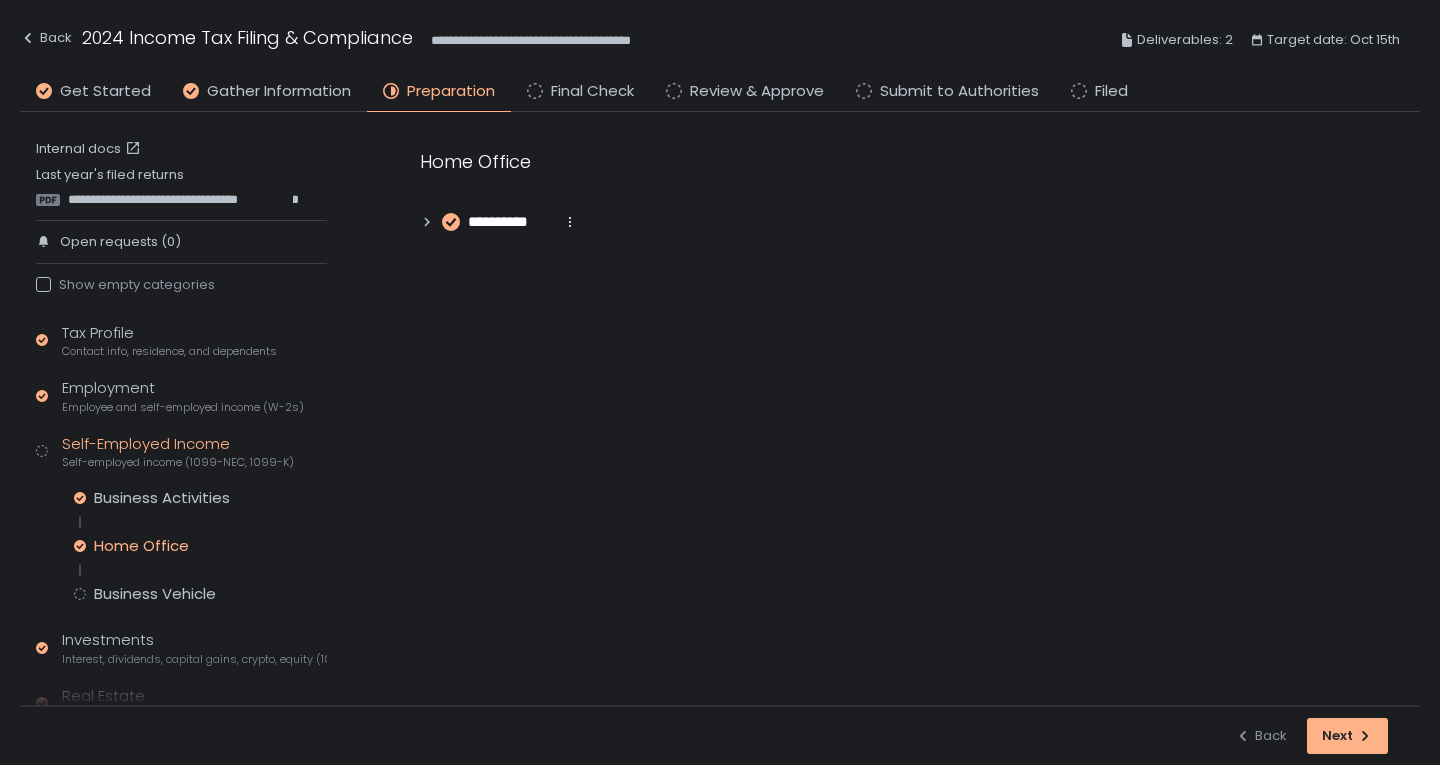 click on "**********" at bounding box center [511, 222] 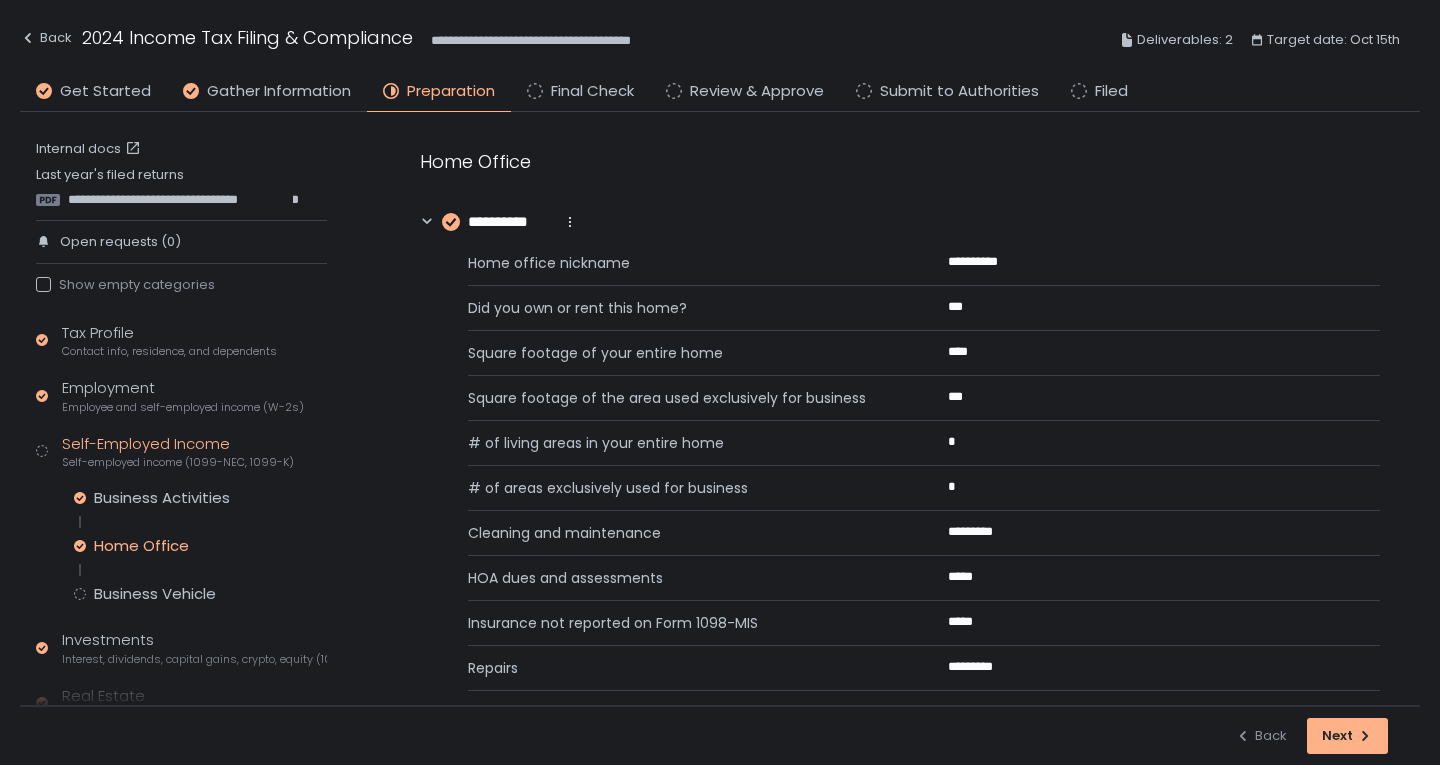 scroll, scrollTop: 172, scrollLeft: 0, axis: vertical 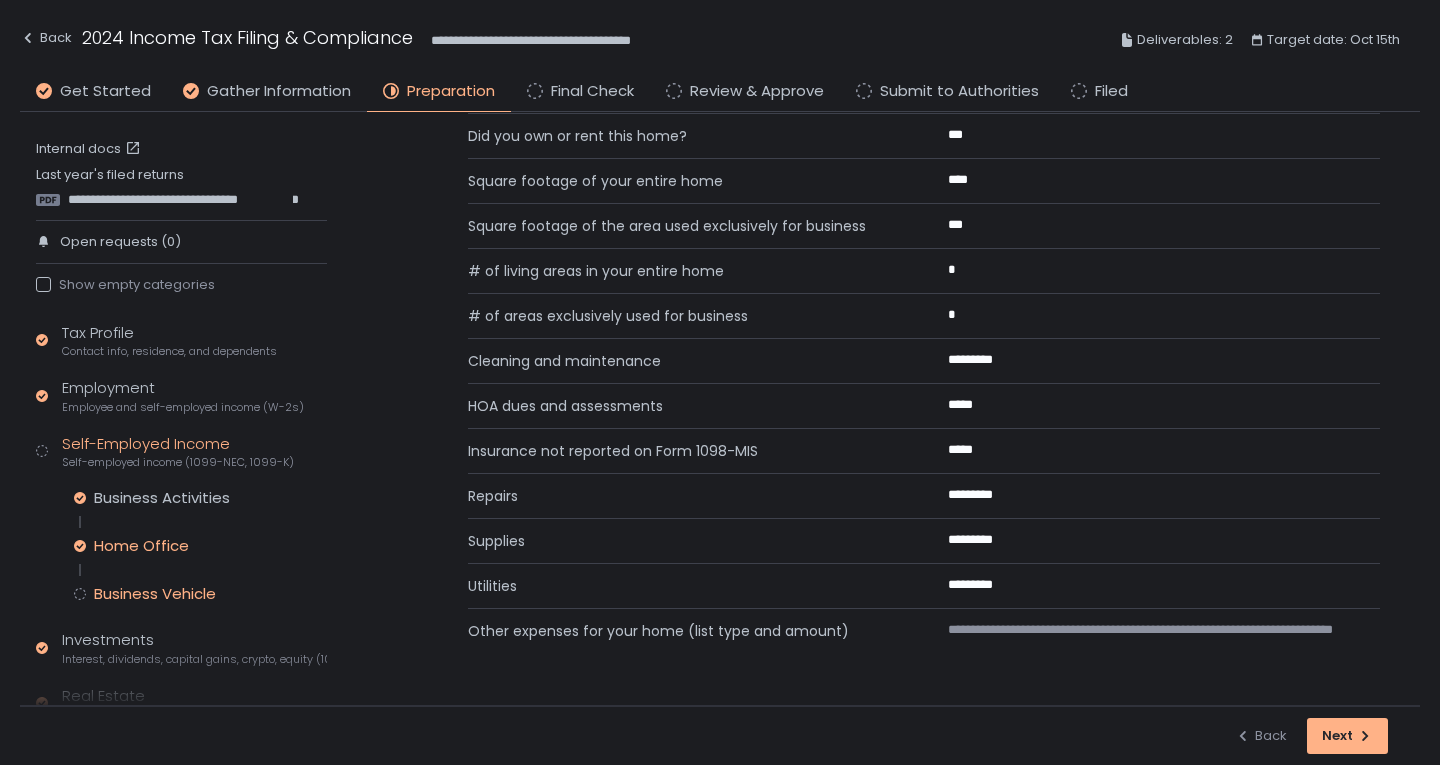 click on "Business Vehicle" 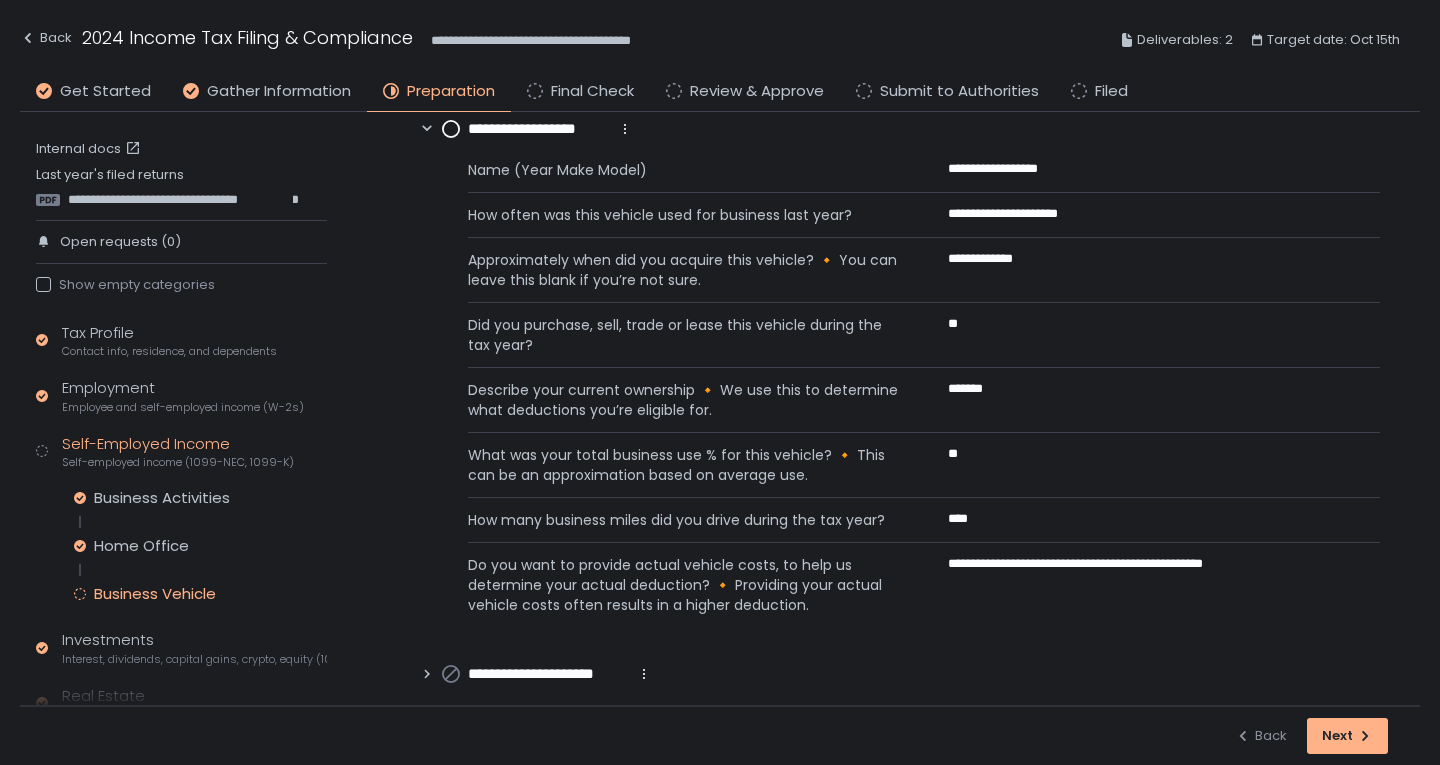 scroll, scrollTop: 109, scrollLeft: 0, axis: vertical 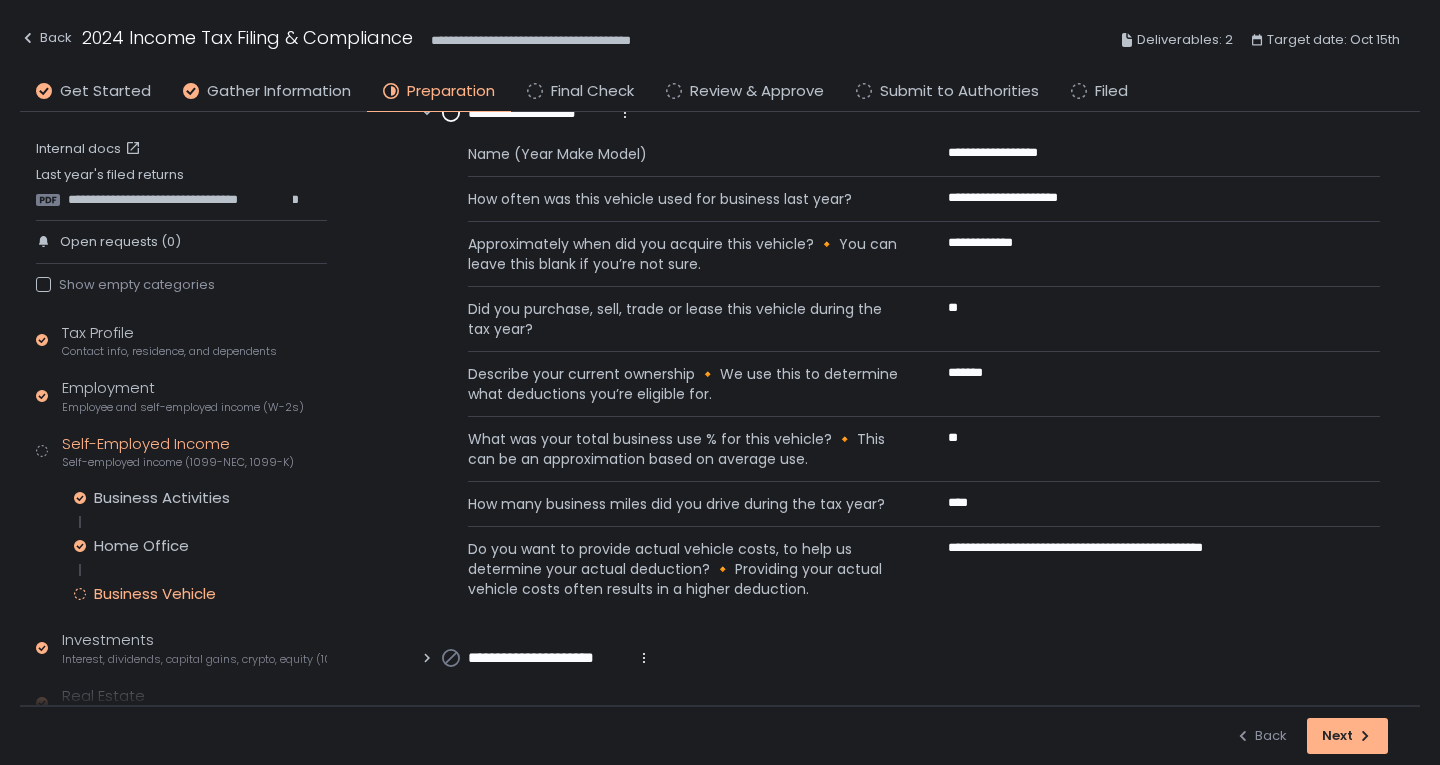 click on "**********" at bounding box center [548, 658] 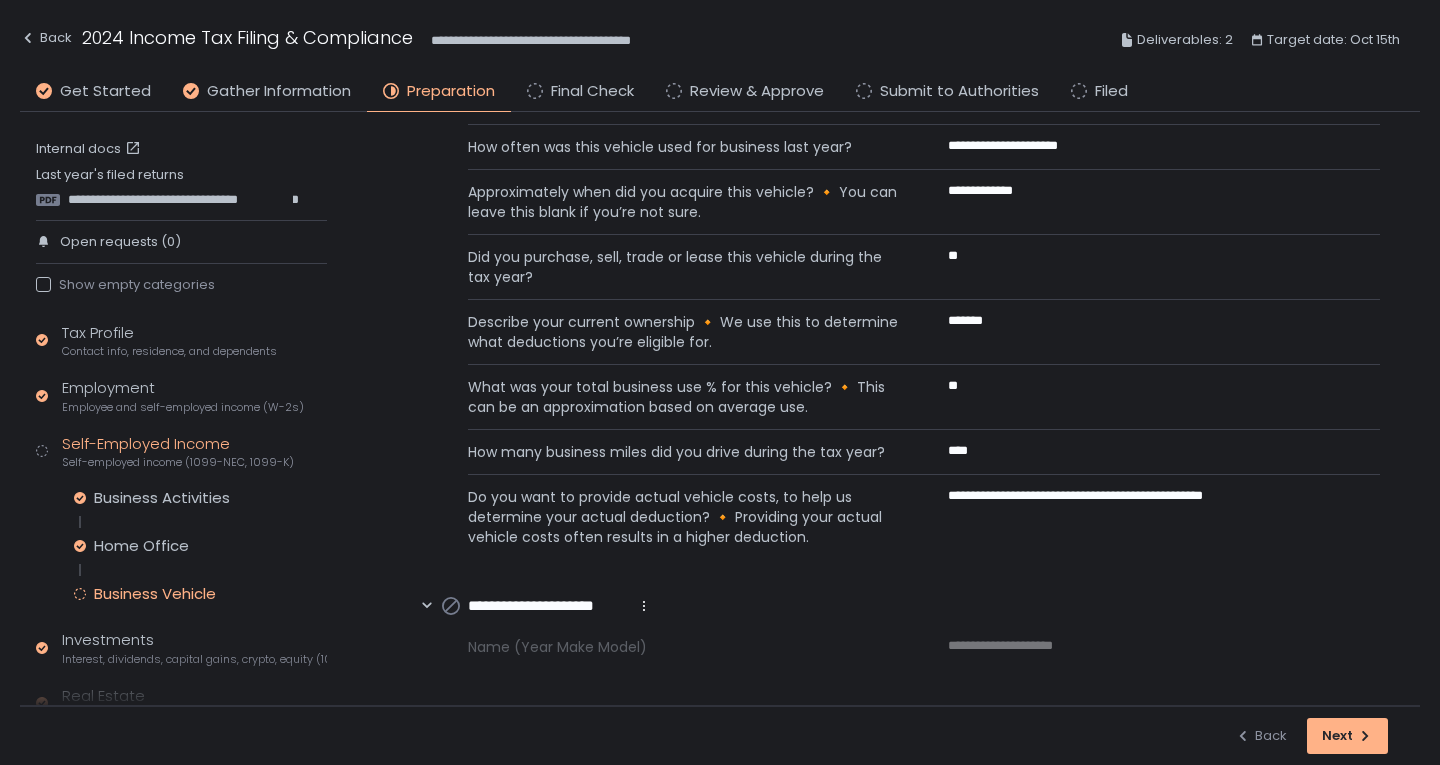 scroll, scrollTop: 61, scrollLeft: 0, axis: vertical 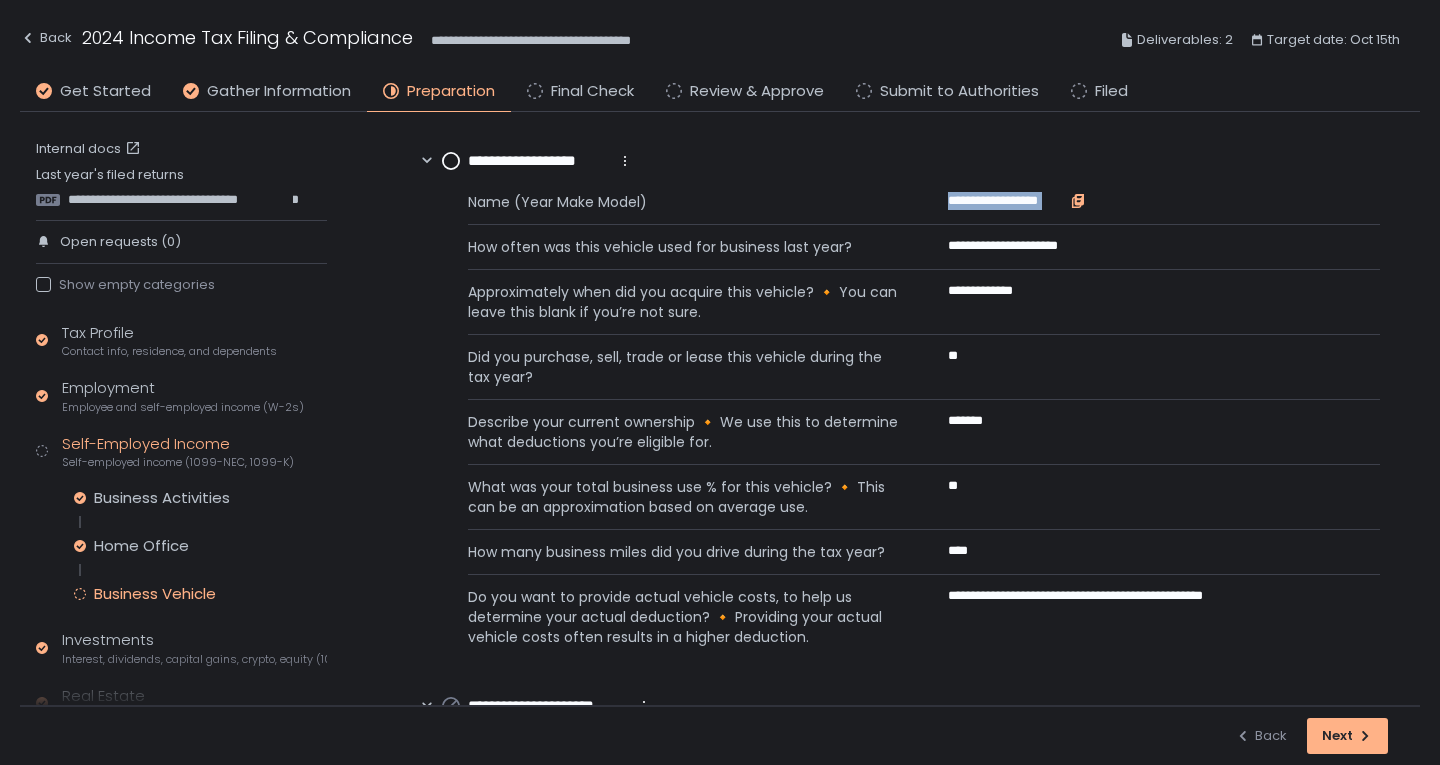 drag, startPoint x: 944, startPoint y: 190, endPoint x: 1082, endPoint y: 196, distance: 138.13037 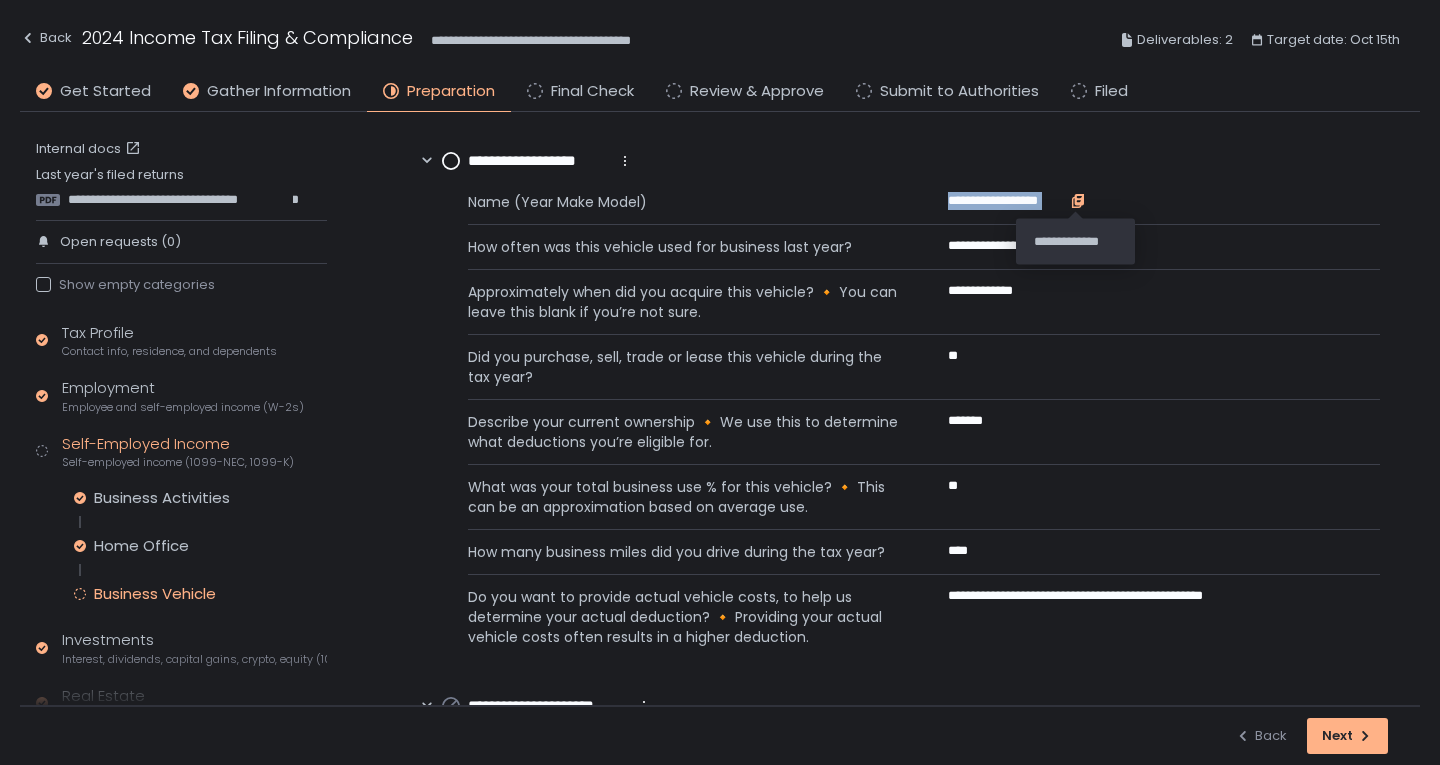 click 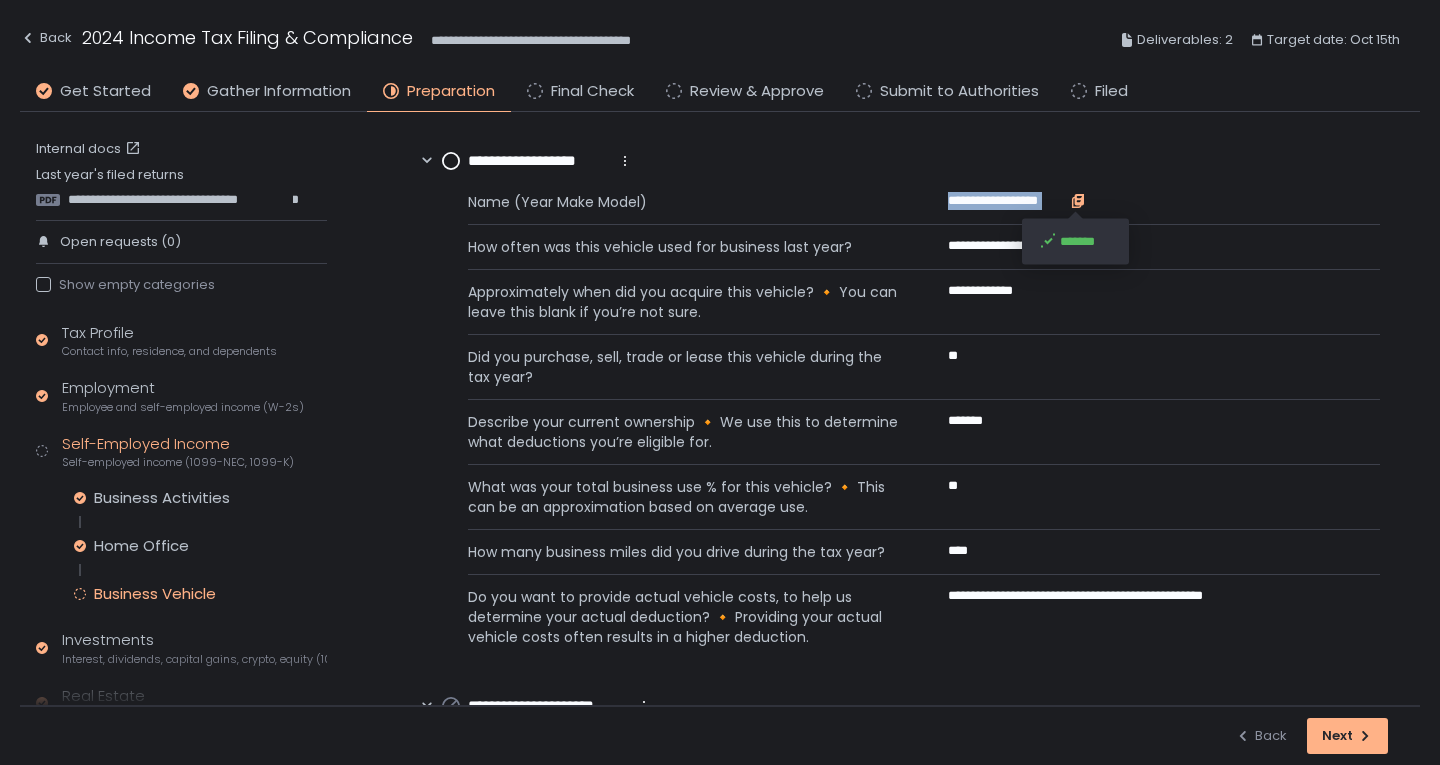 copy on "**********" 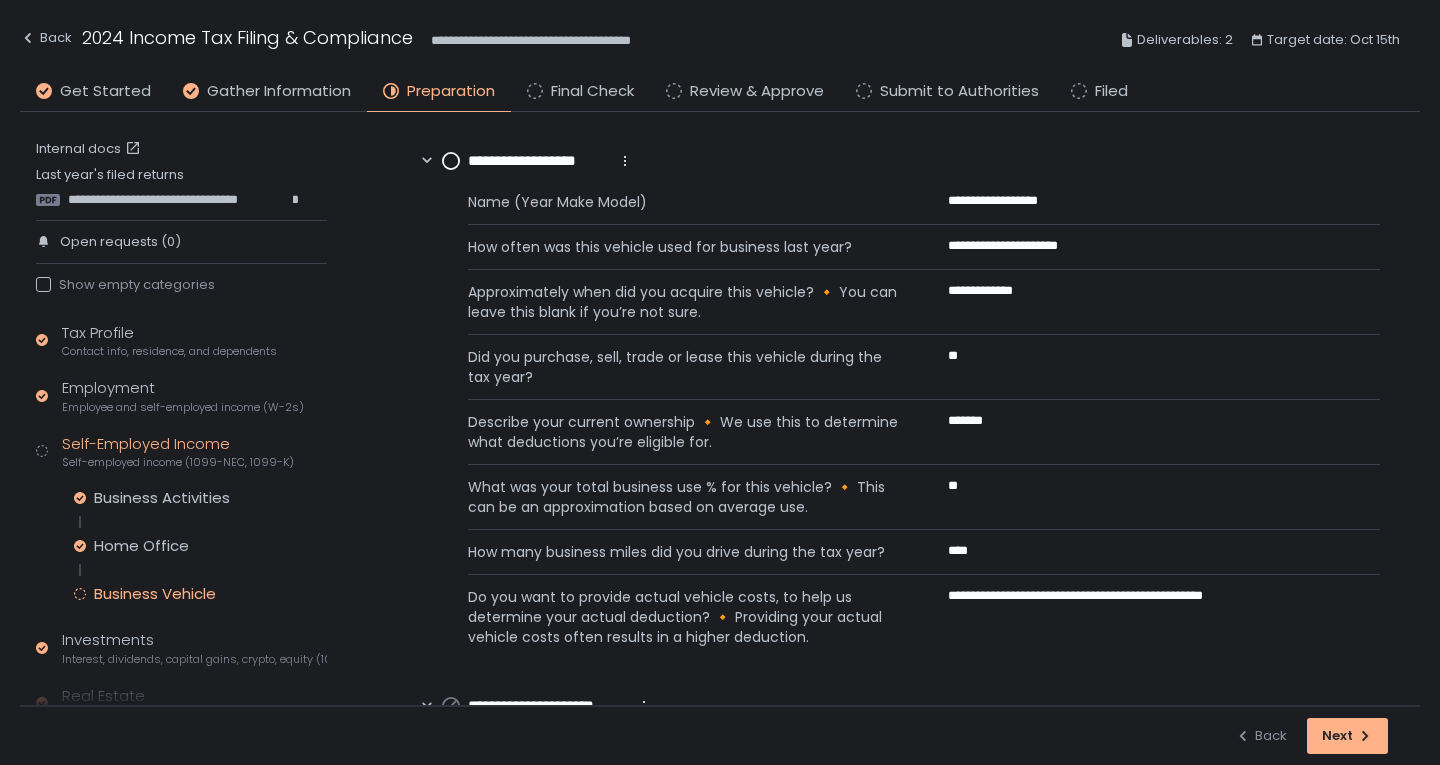 click 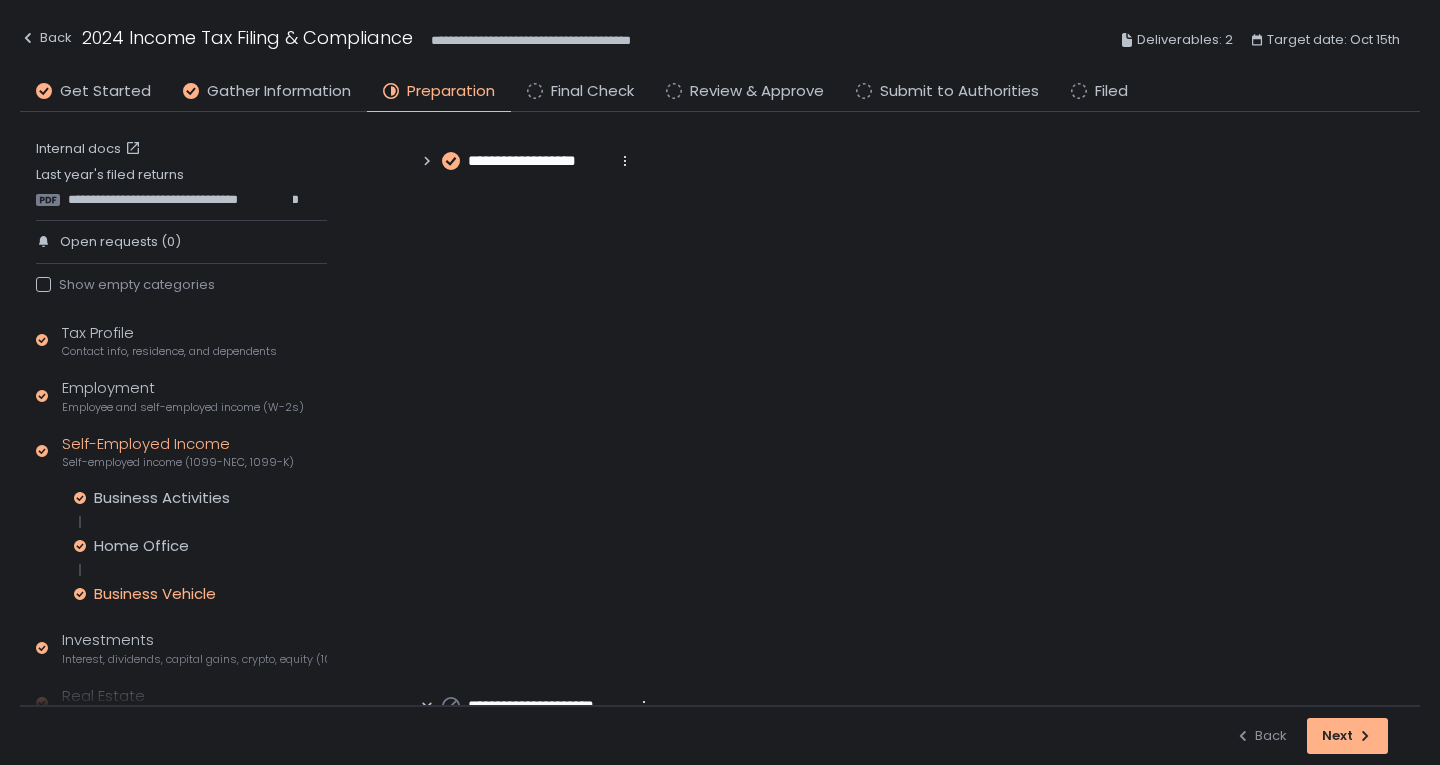 scroll, scrollTop: 0, scrollLeft: 0, axis: both 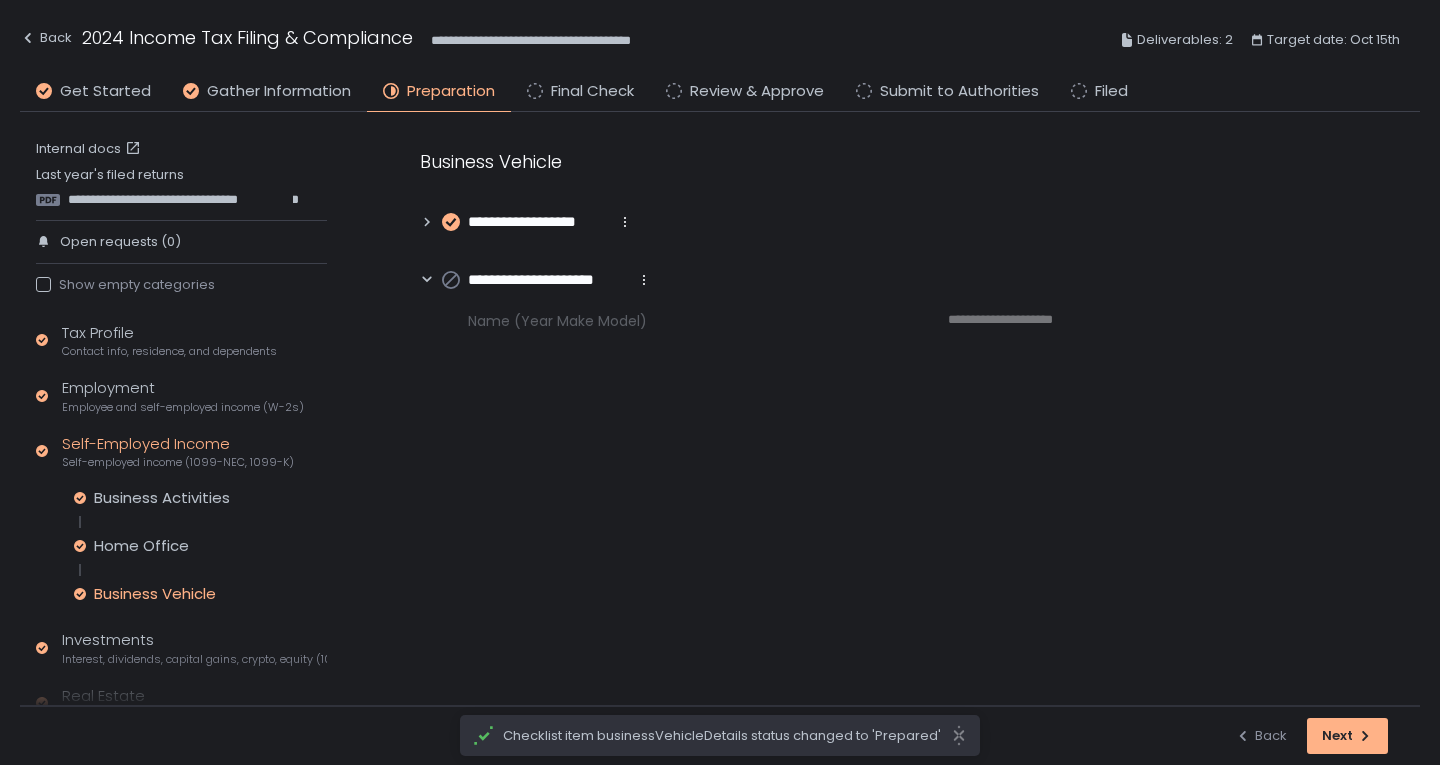 click on "**********" at bounding box center (538, 222) 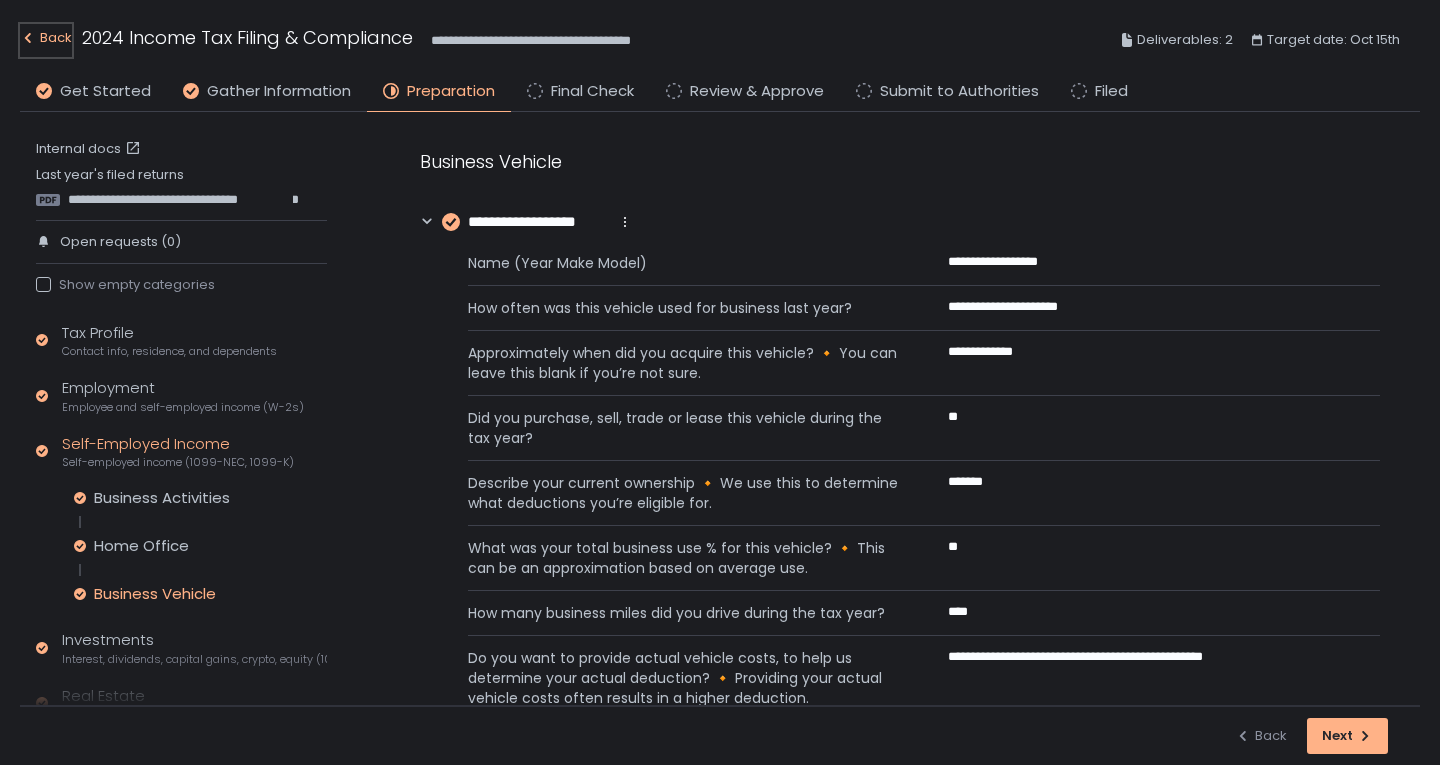 click on "Back" 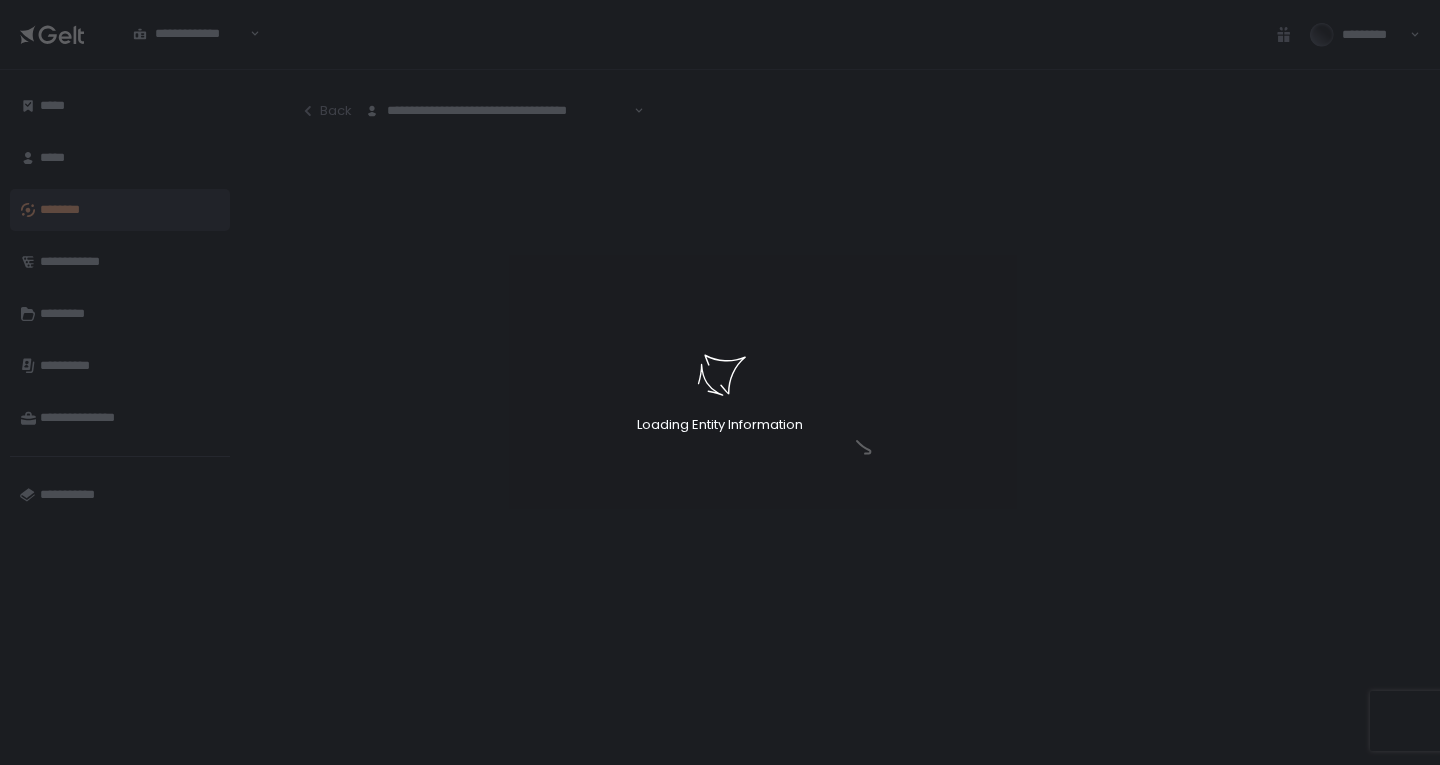 drag, startPoint x: 284, startPoint y: 107, endPoint x: 341, endPoint y: 100, distance: 57.428215 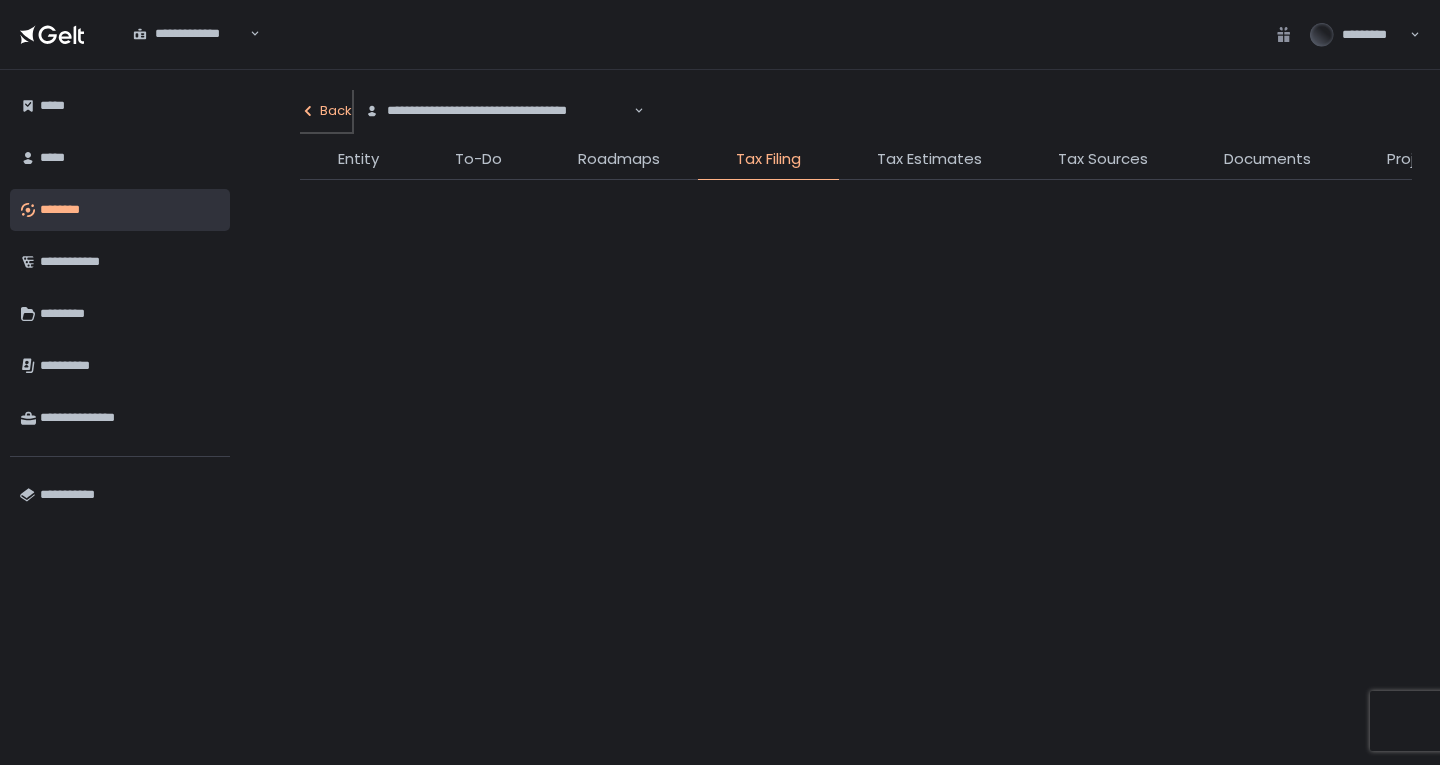 click on "Back" 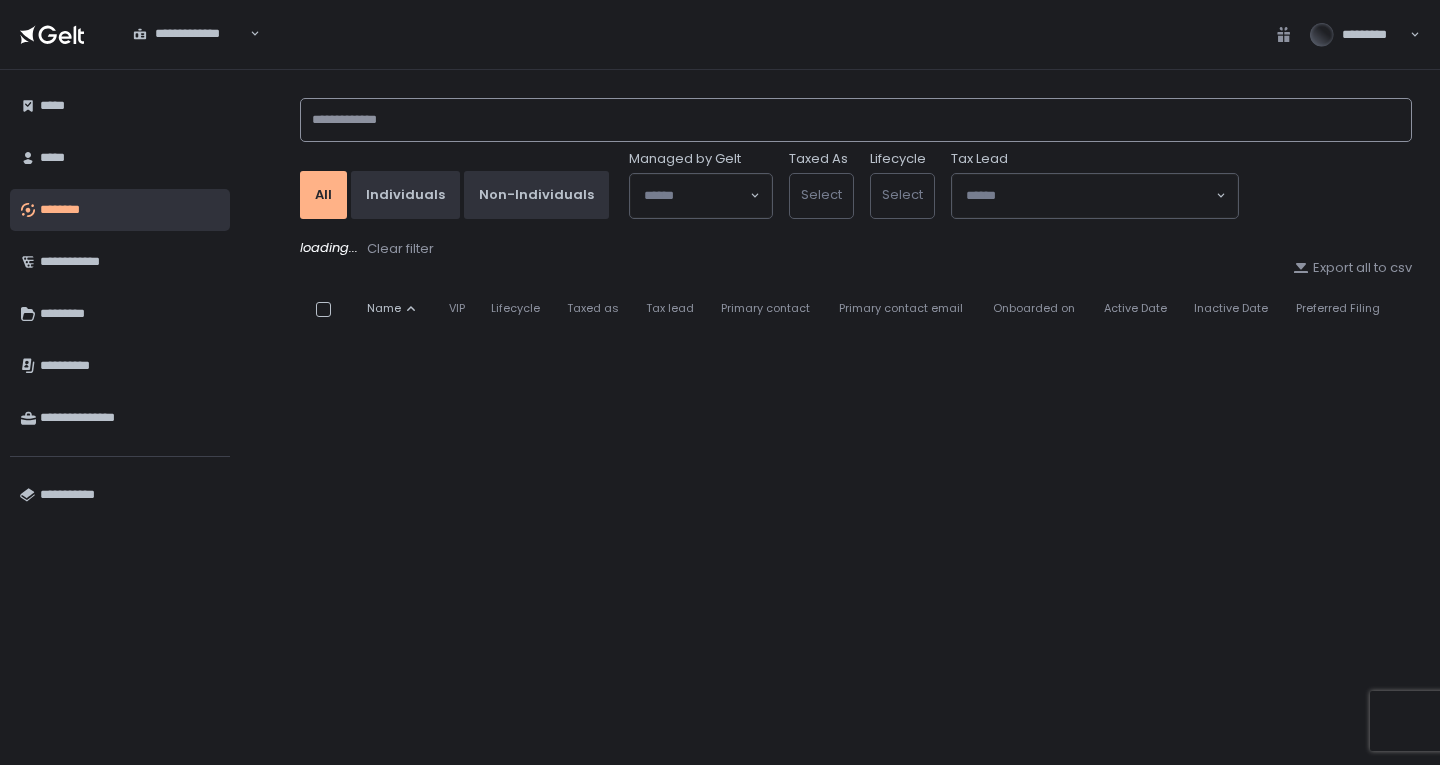 click 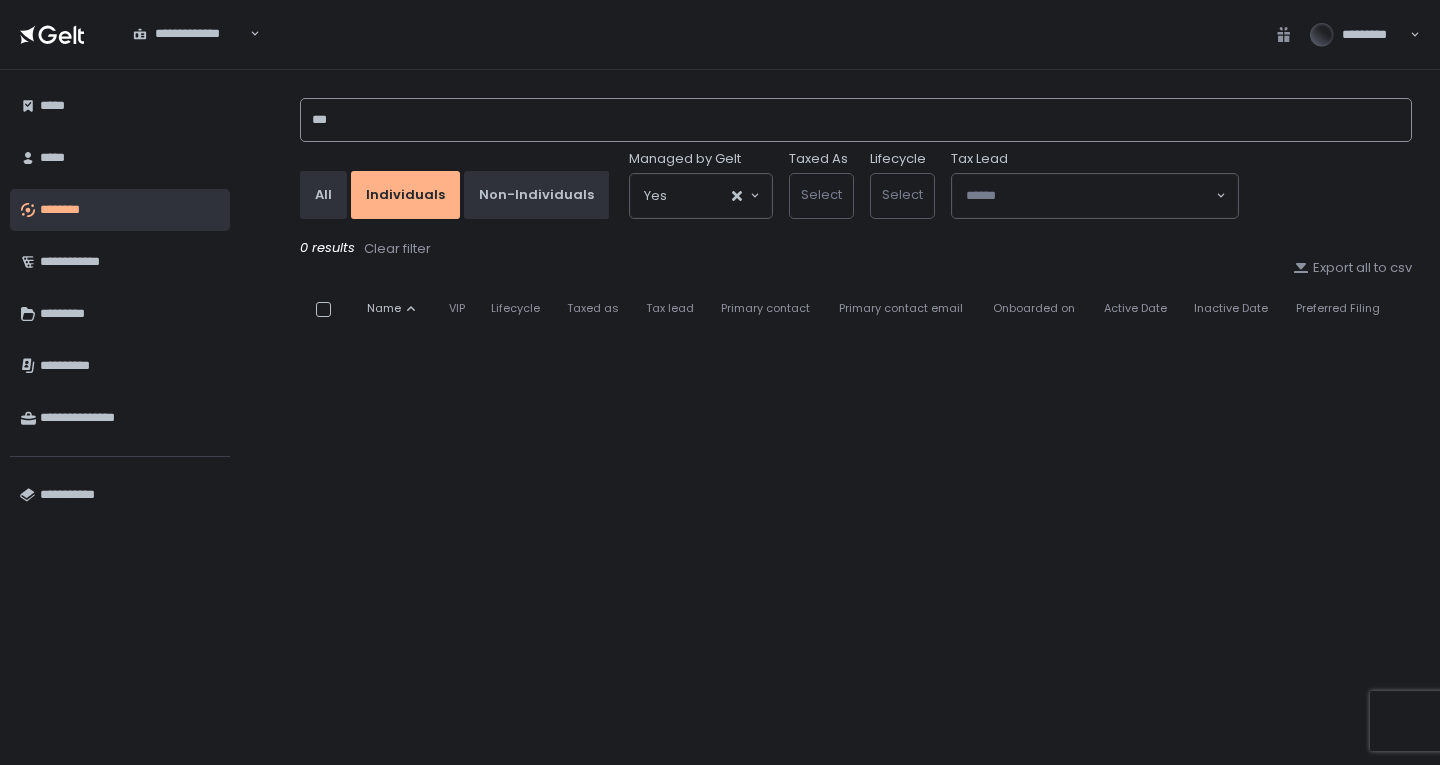 click on "***" 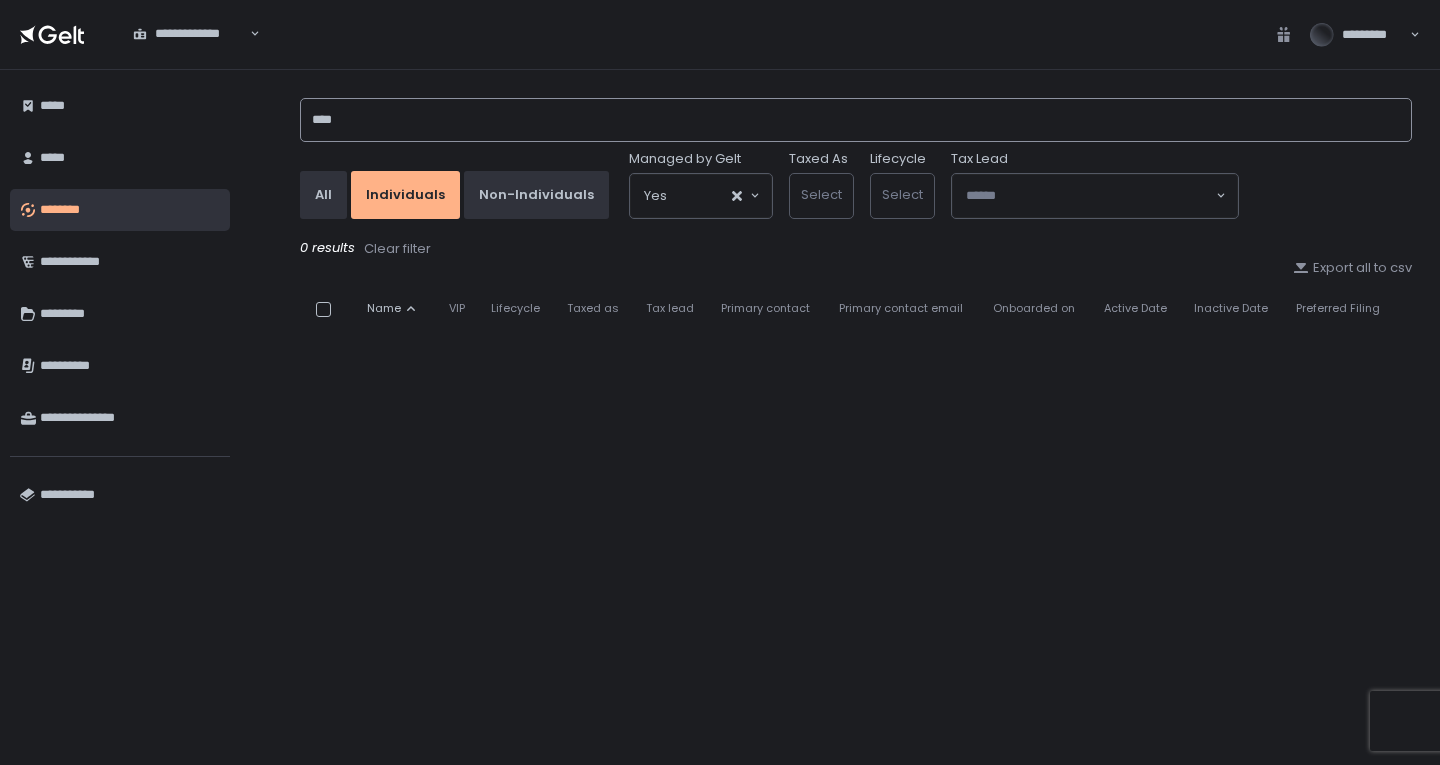 drag, startPoint x: 410, startPoint y: 121, endPoint x: 300, endPoint y: 110, distance: 110.54863 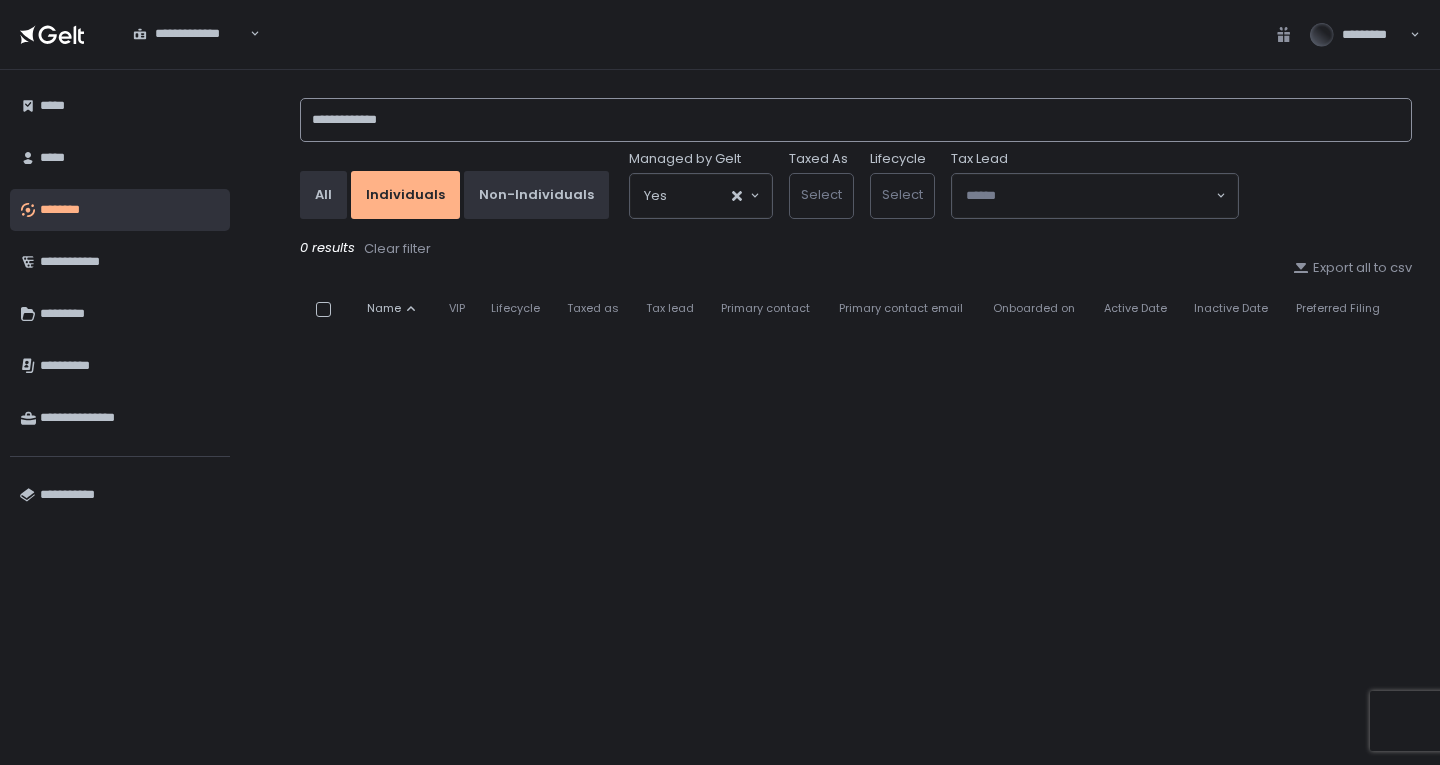 type on "**********" 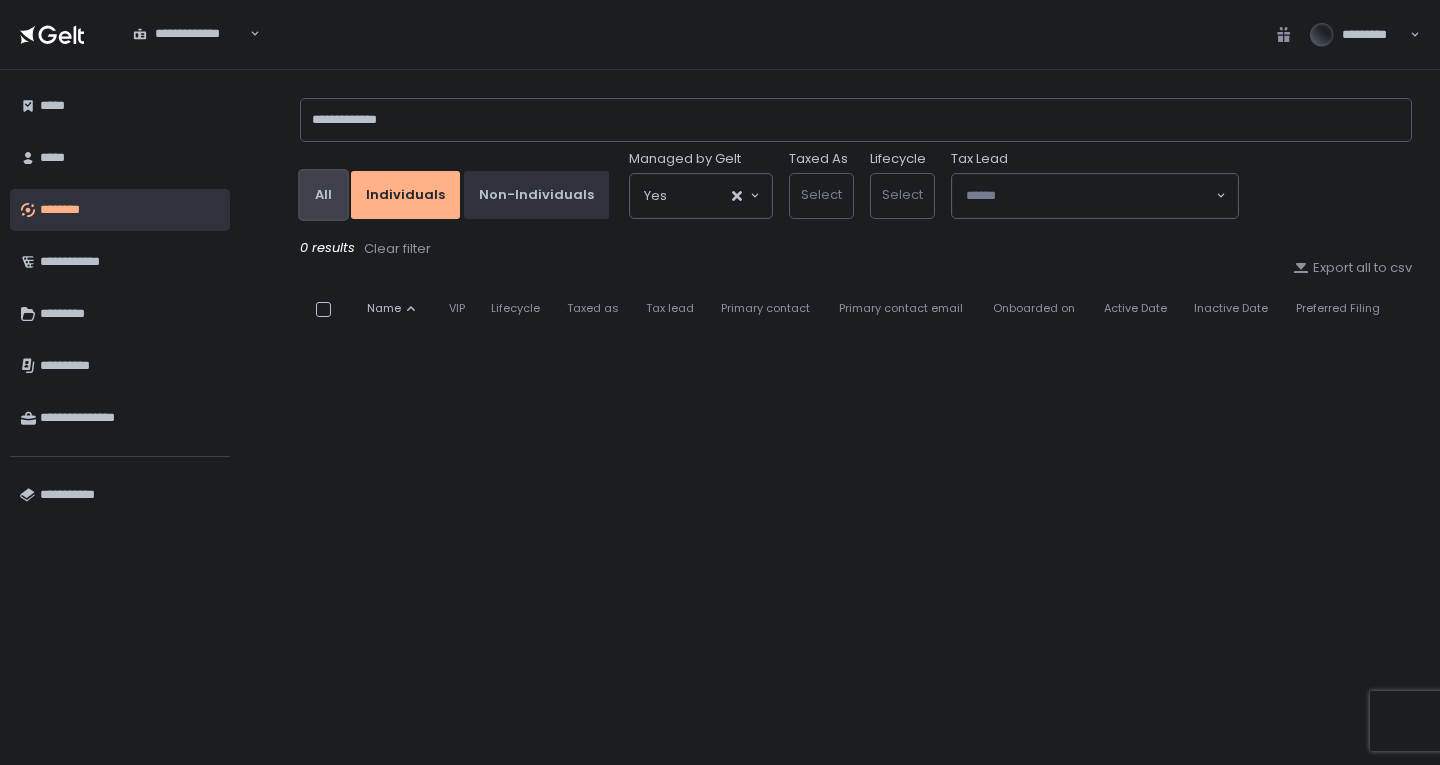 click on "All" 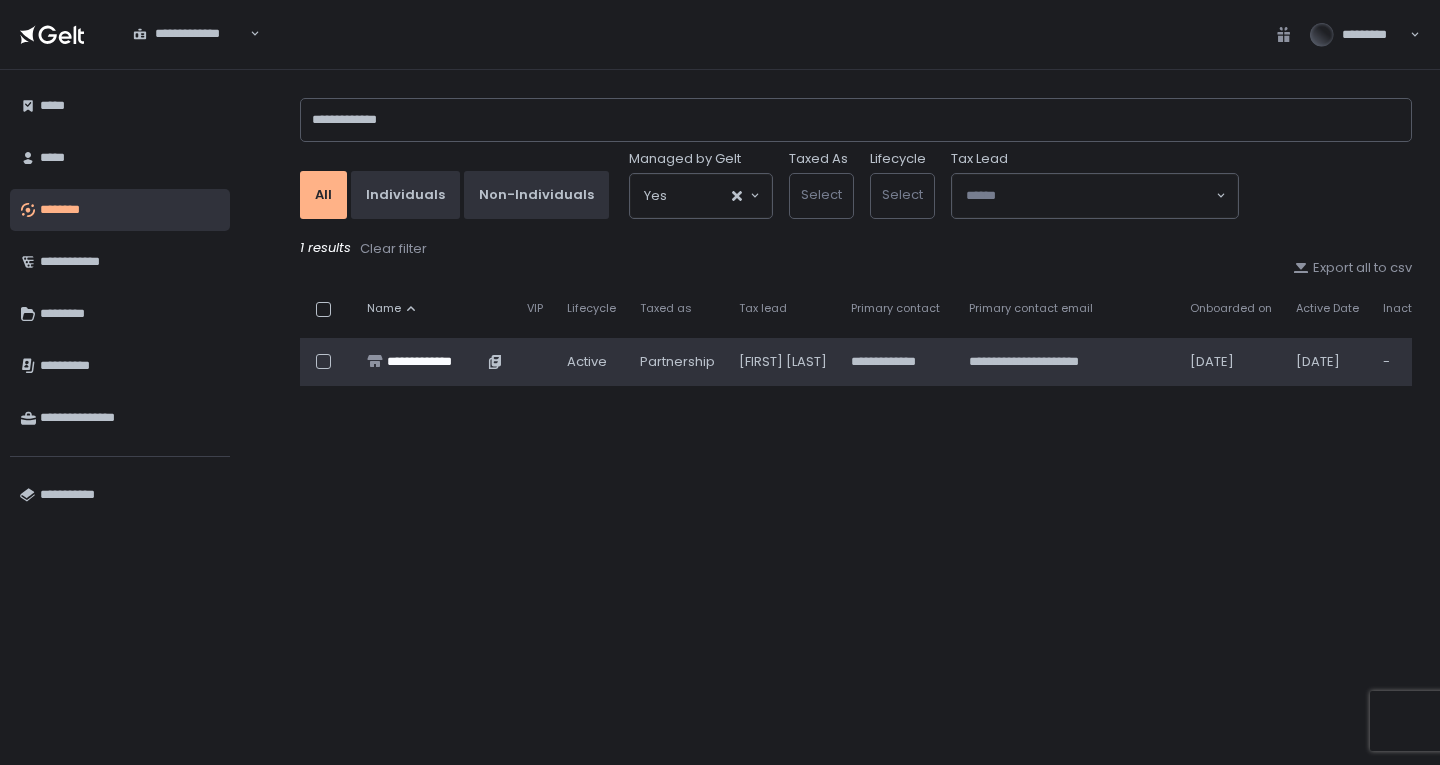click on "**********" at bounding box center [435, 362] 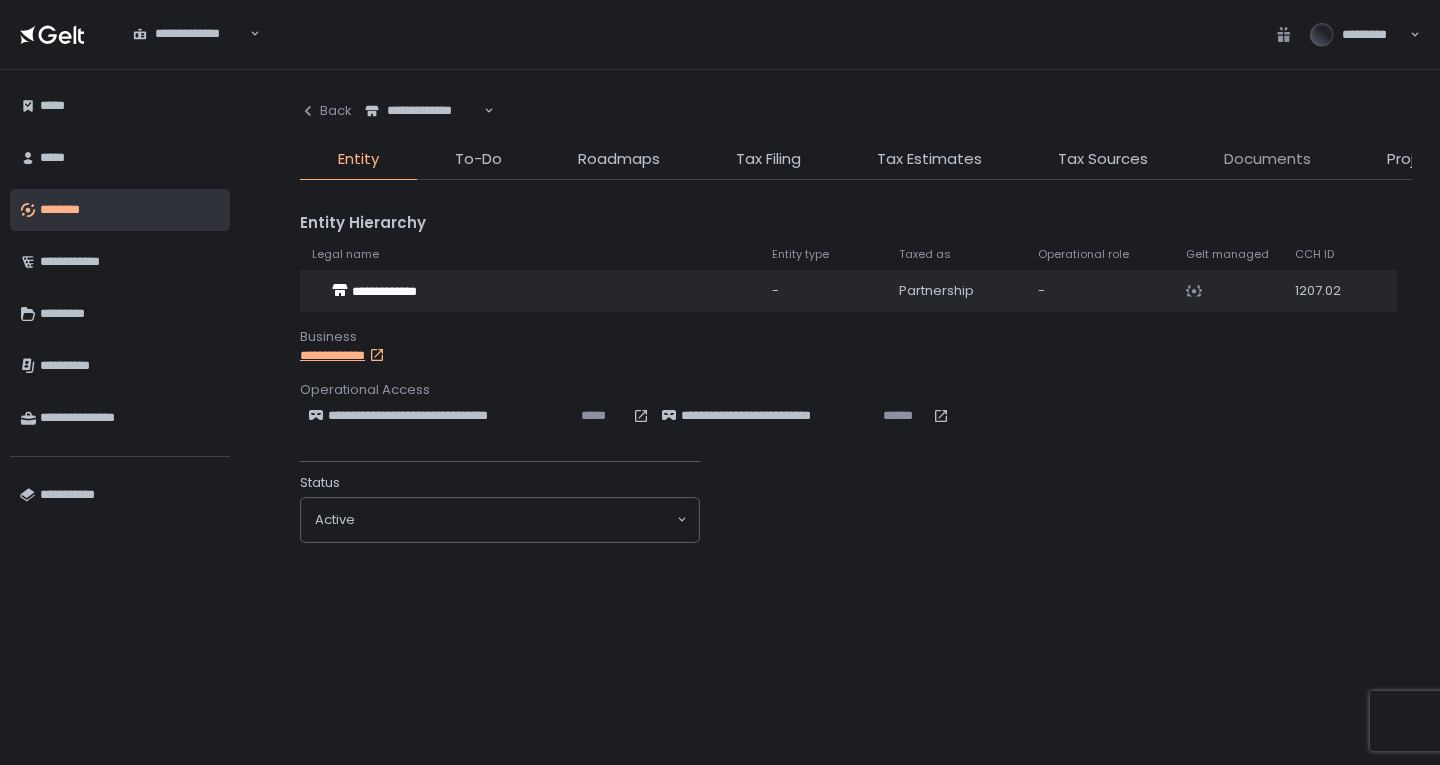 click on "Documents" at bounding box center (1267, 159) 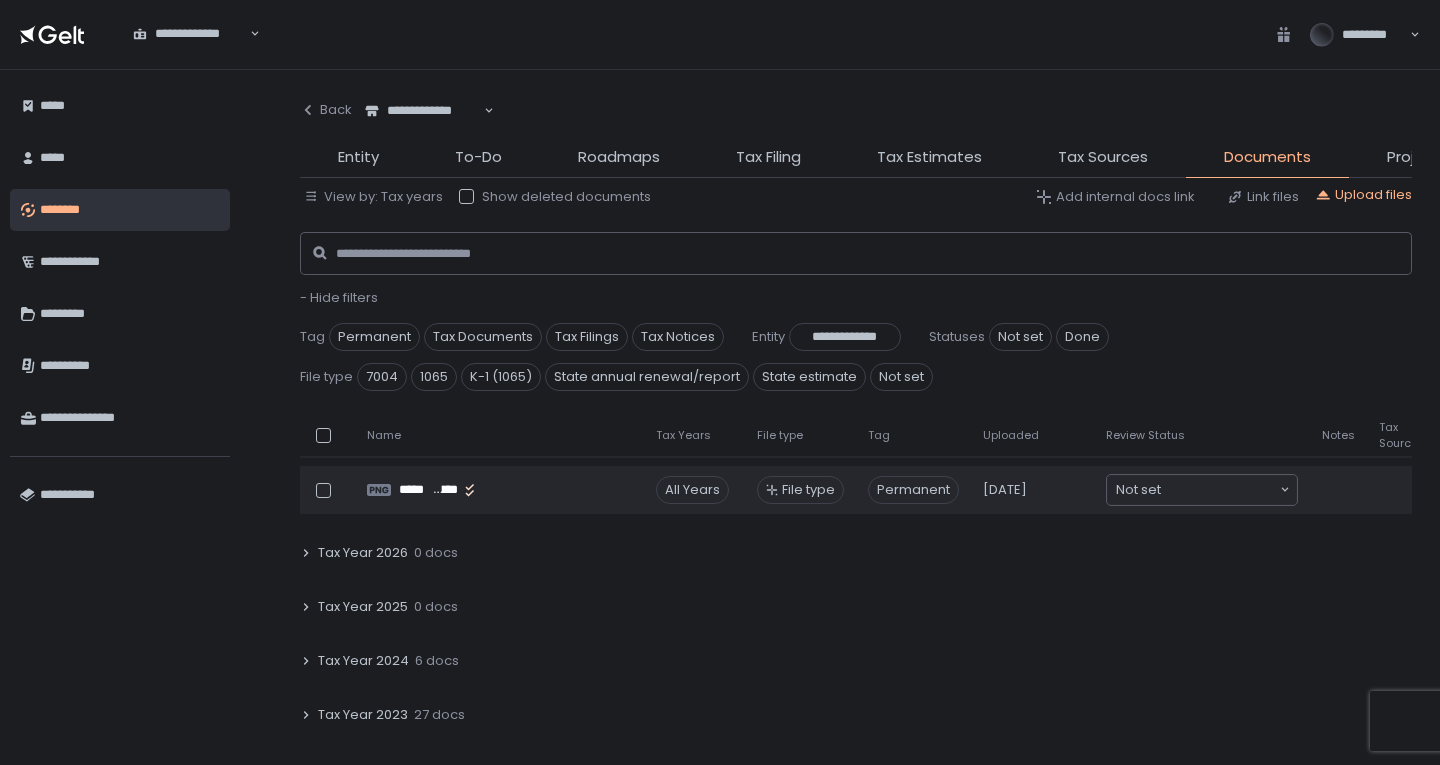 scroll, scrollTop: 500, scrollLeft: 0, axis: vertical 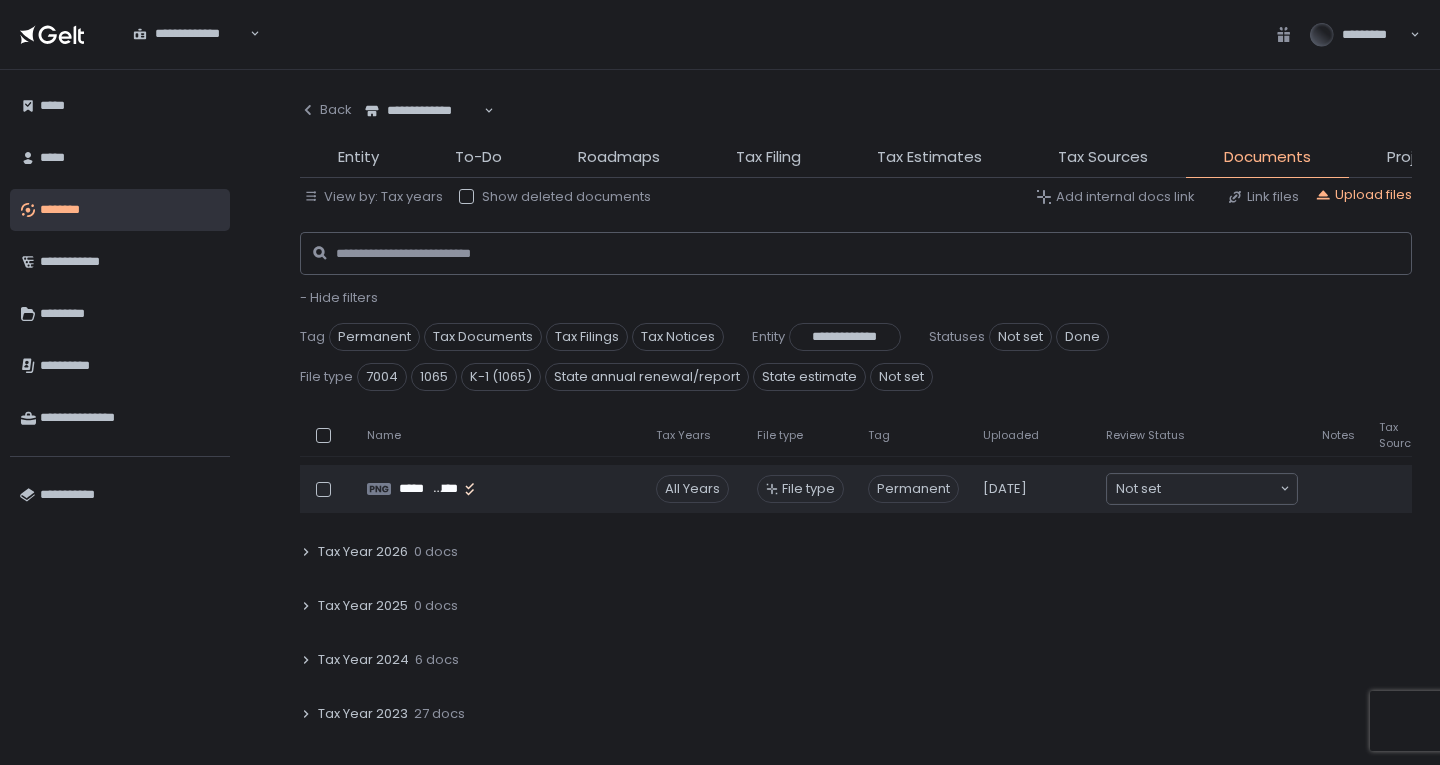 click on "Tax Year 2024" 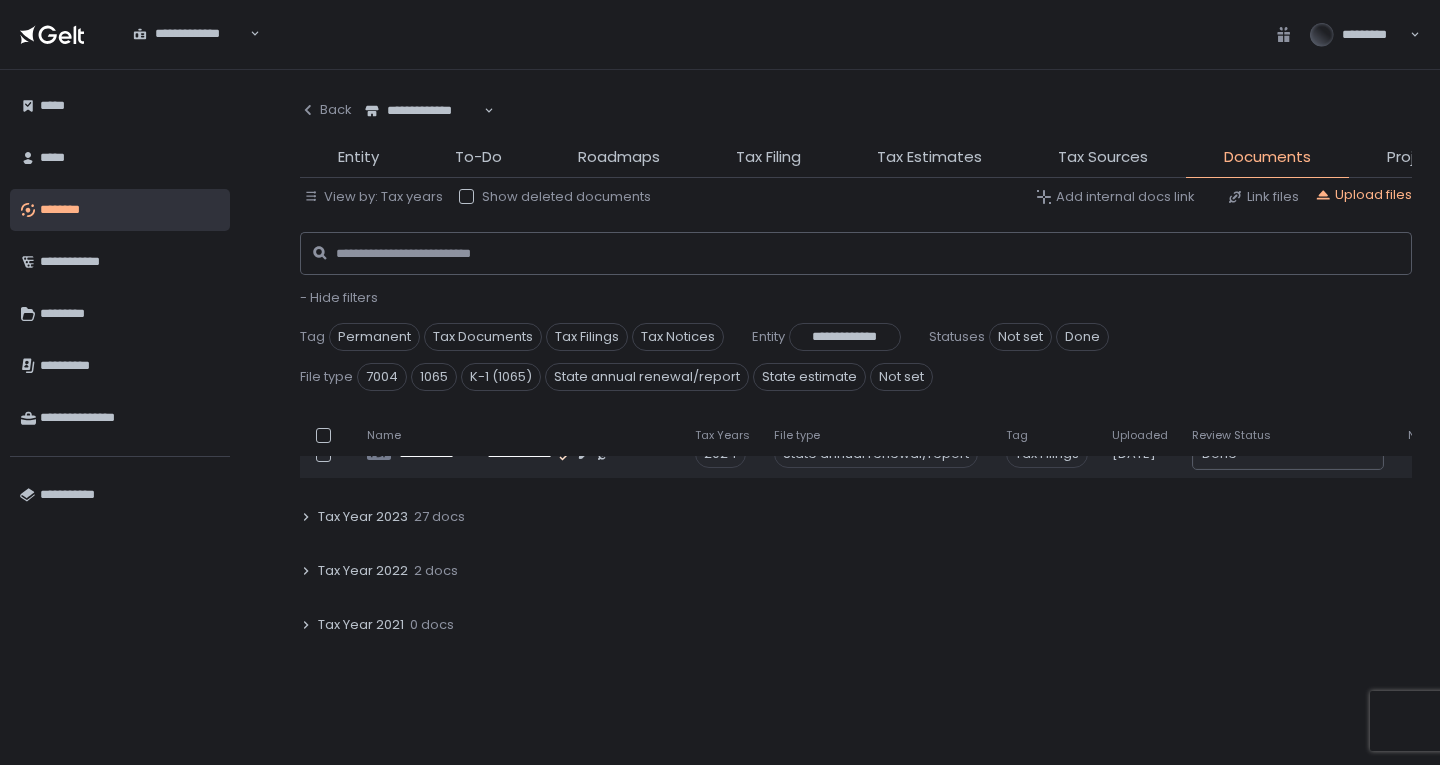 scroll, scrollTop: 1100, scrollLeft: 0, axis: vertical 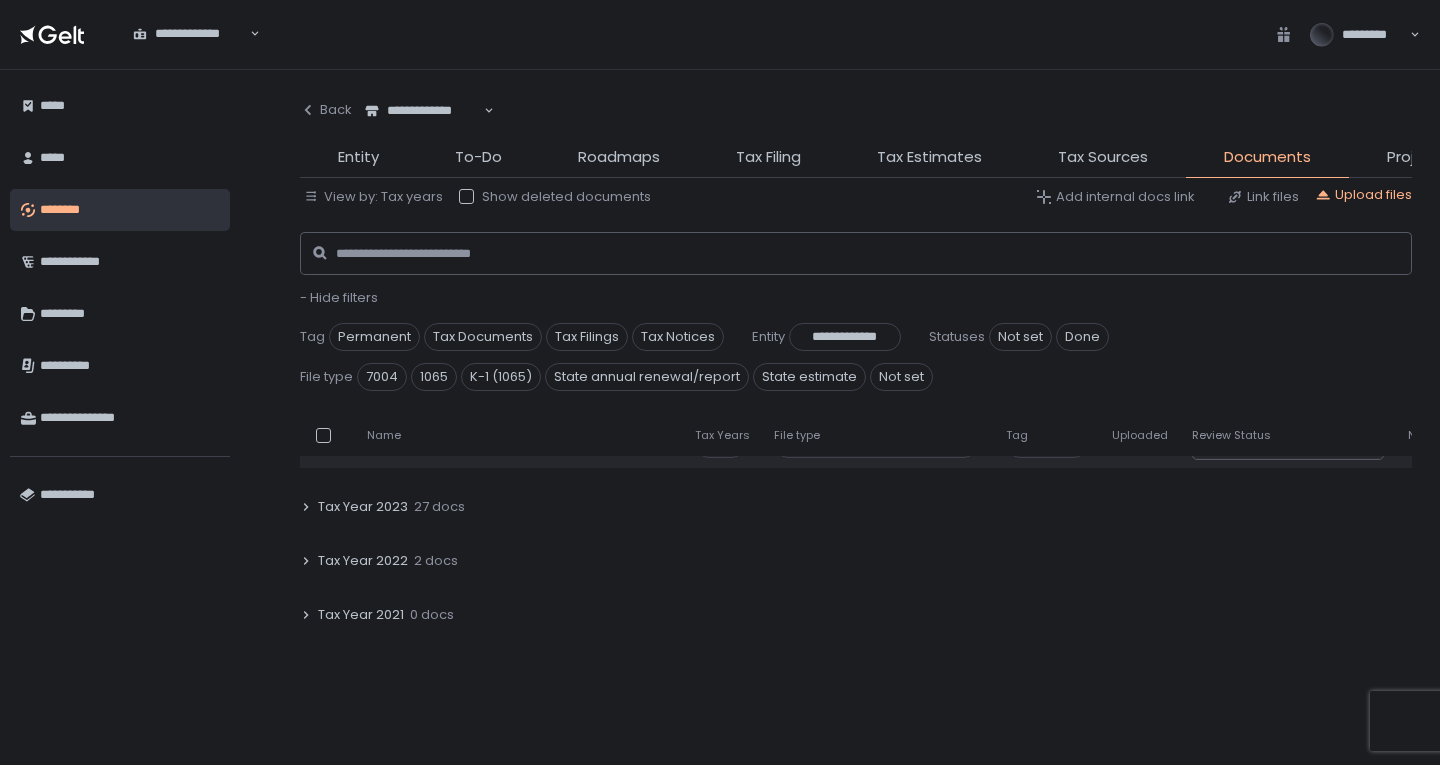 click on "27 docs" 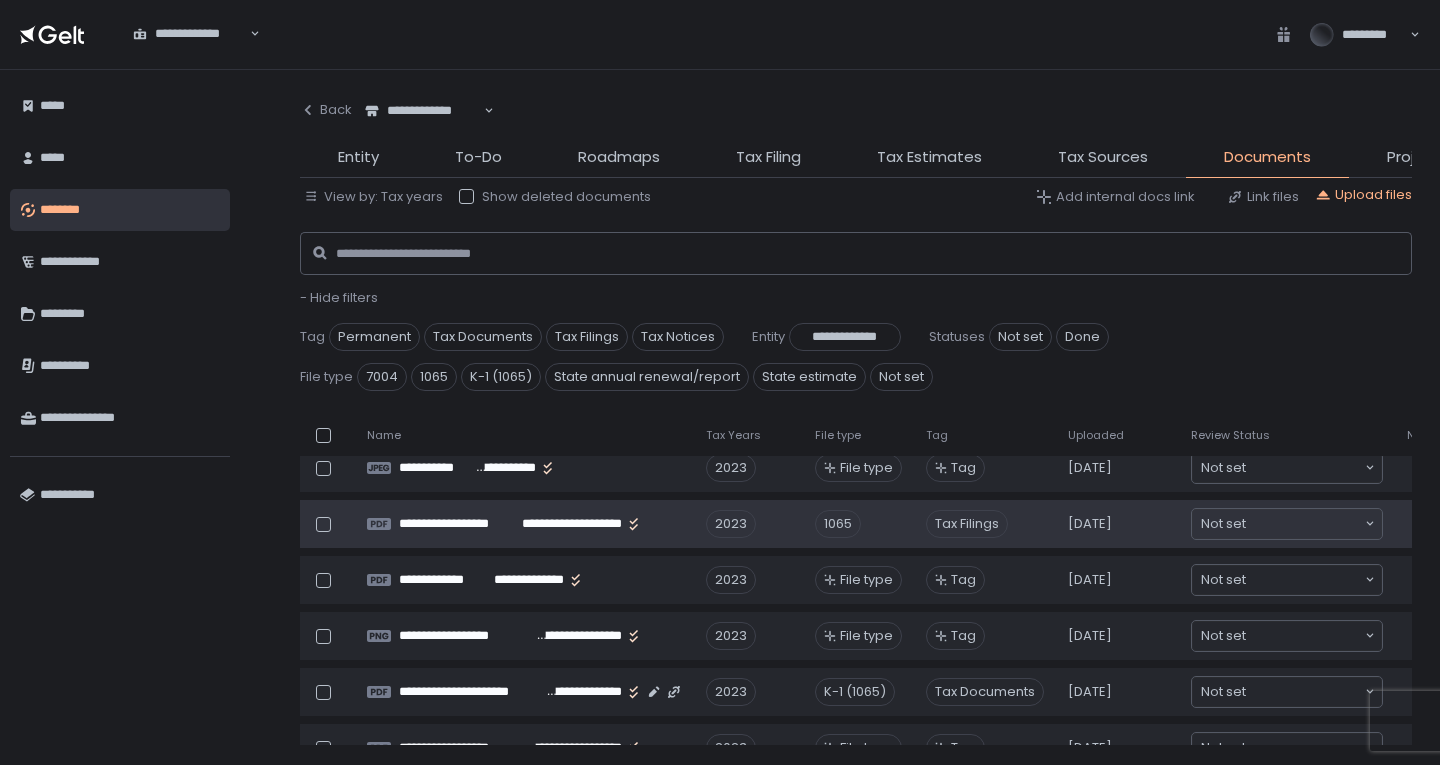 scroll, scrollTop: 1700, scrollLeft: 0, axis: vertical 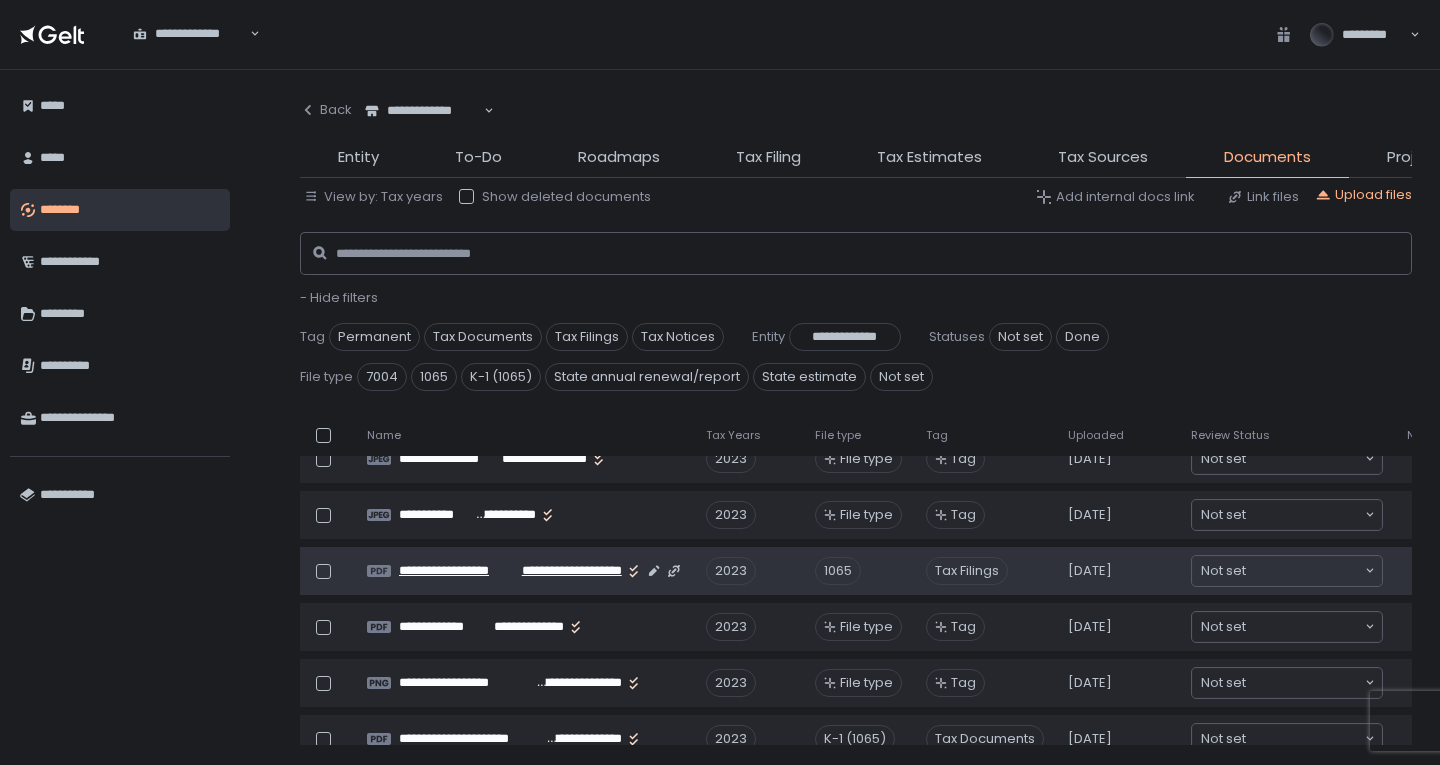 click on "**********" at bounding box center (569, 571) 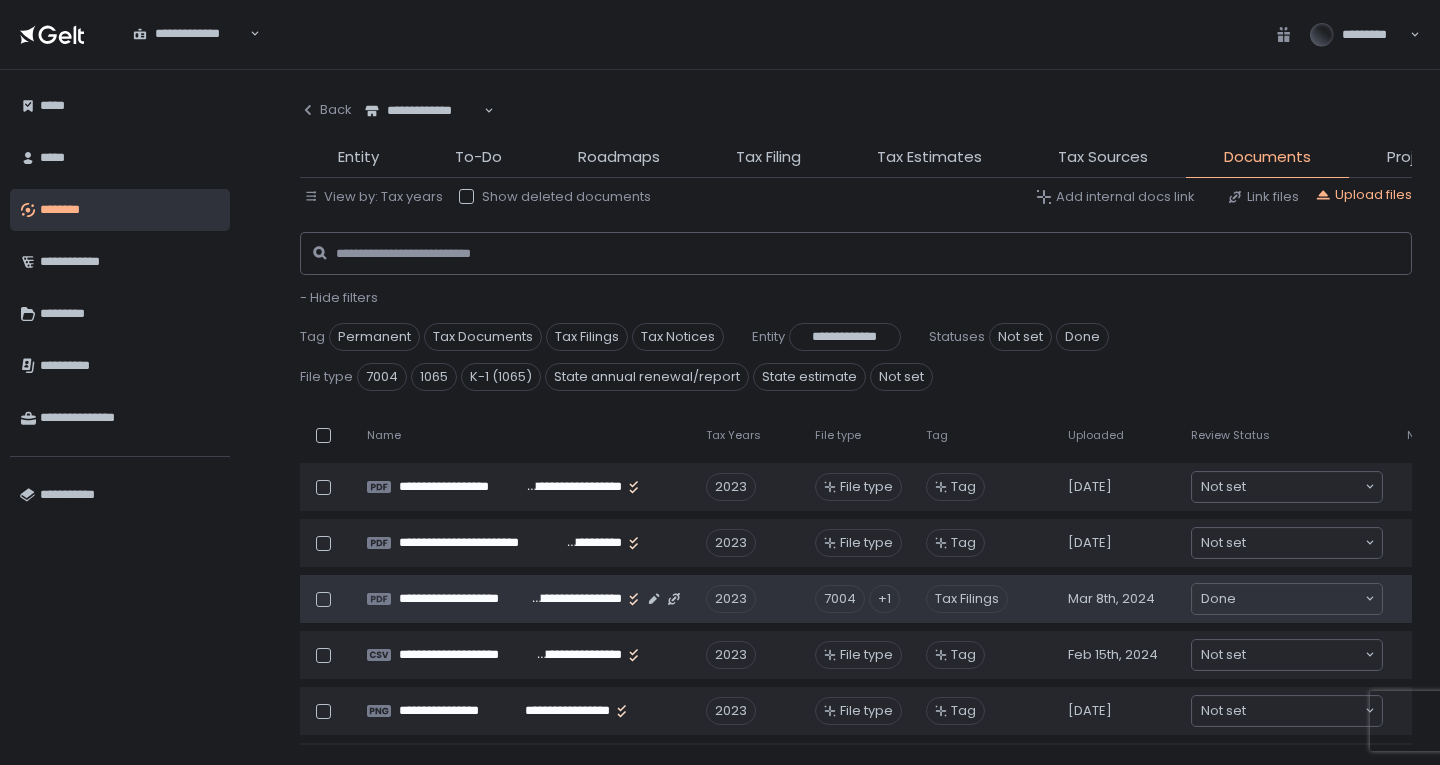 scroll, scrollTop: 2300, scrollLeft: 0, axis: vertical 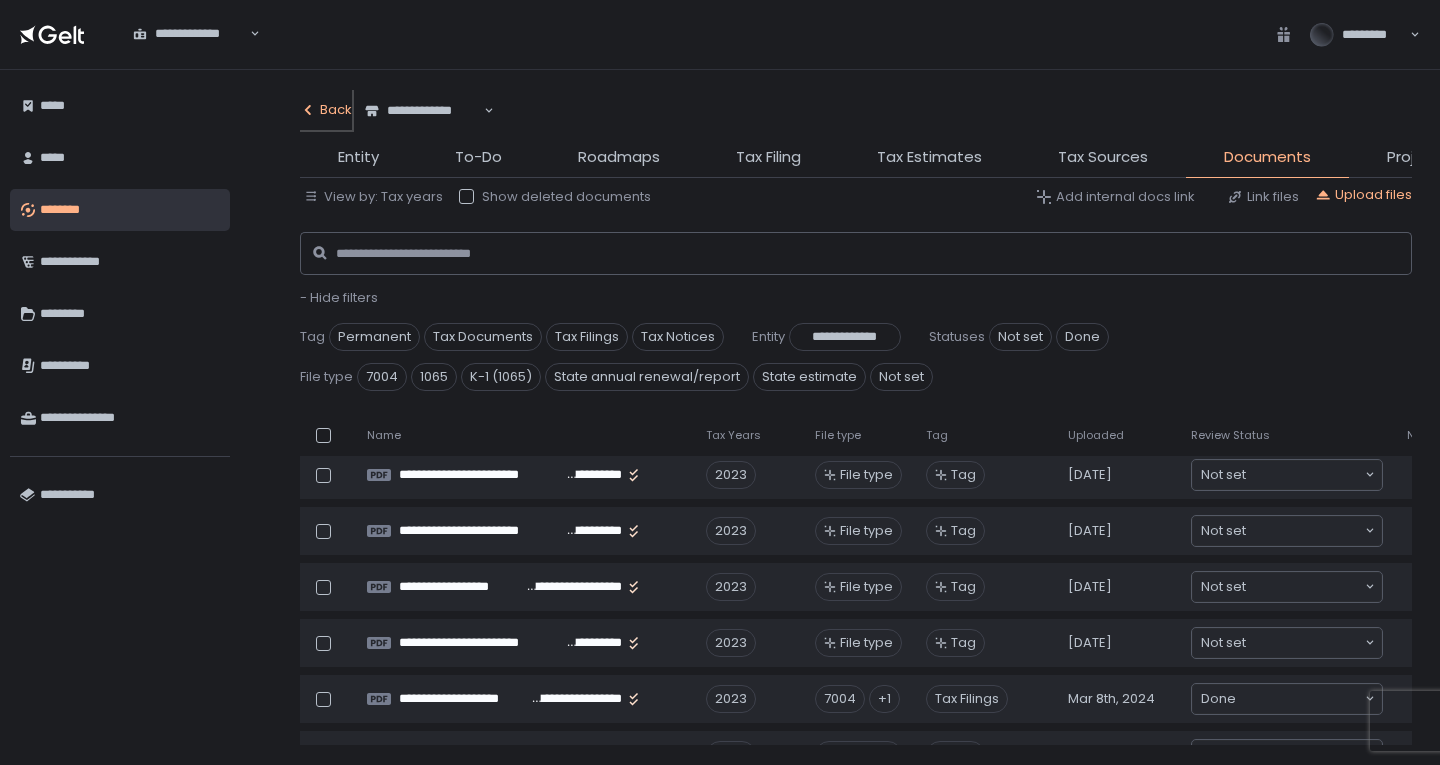 click on "Back" 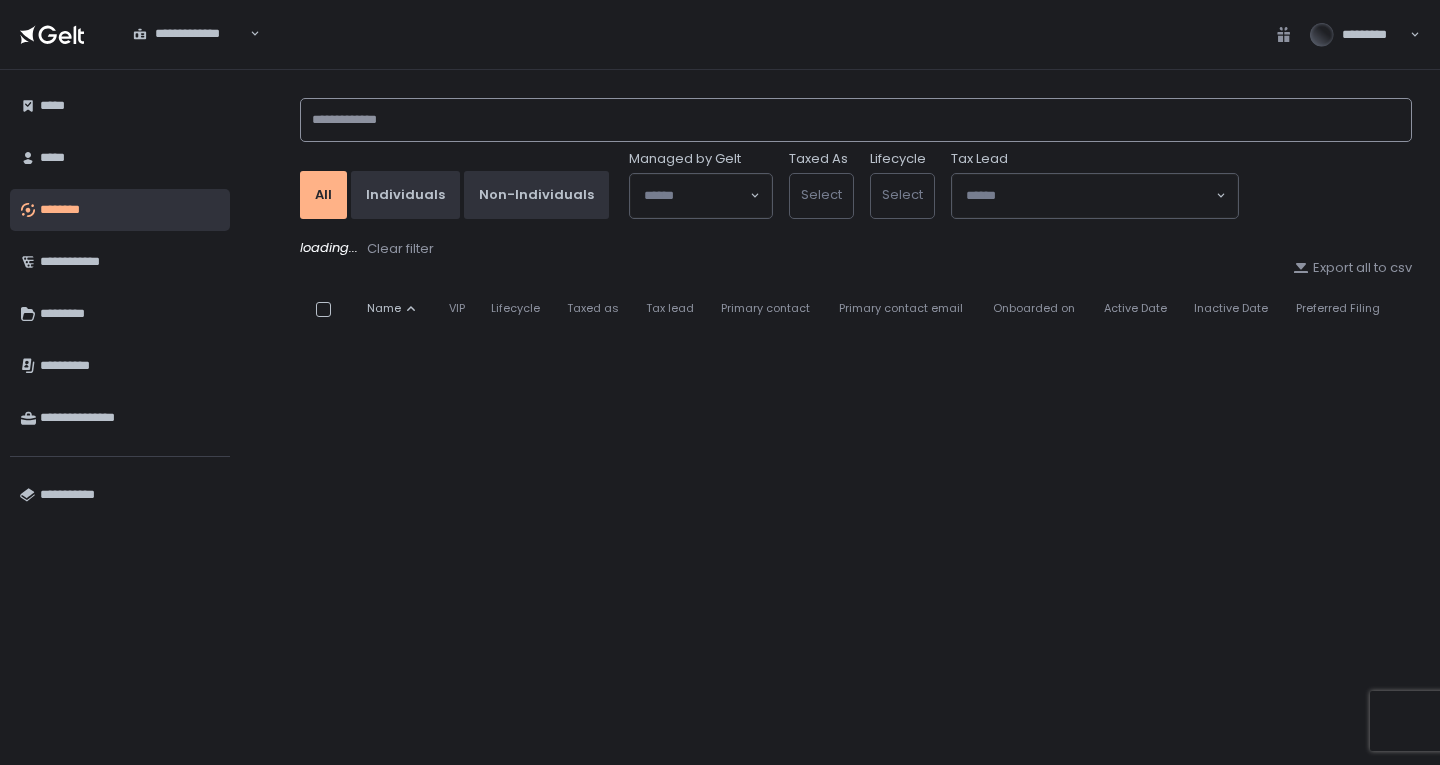 click 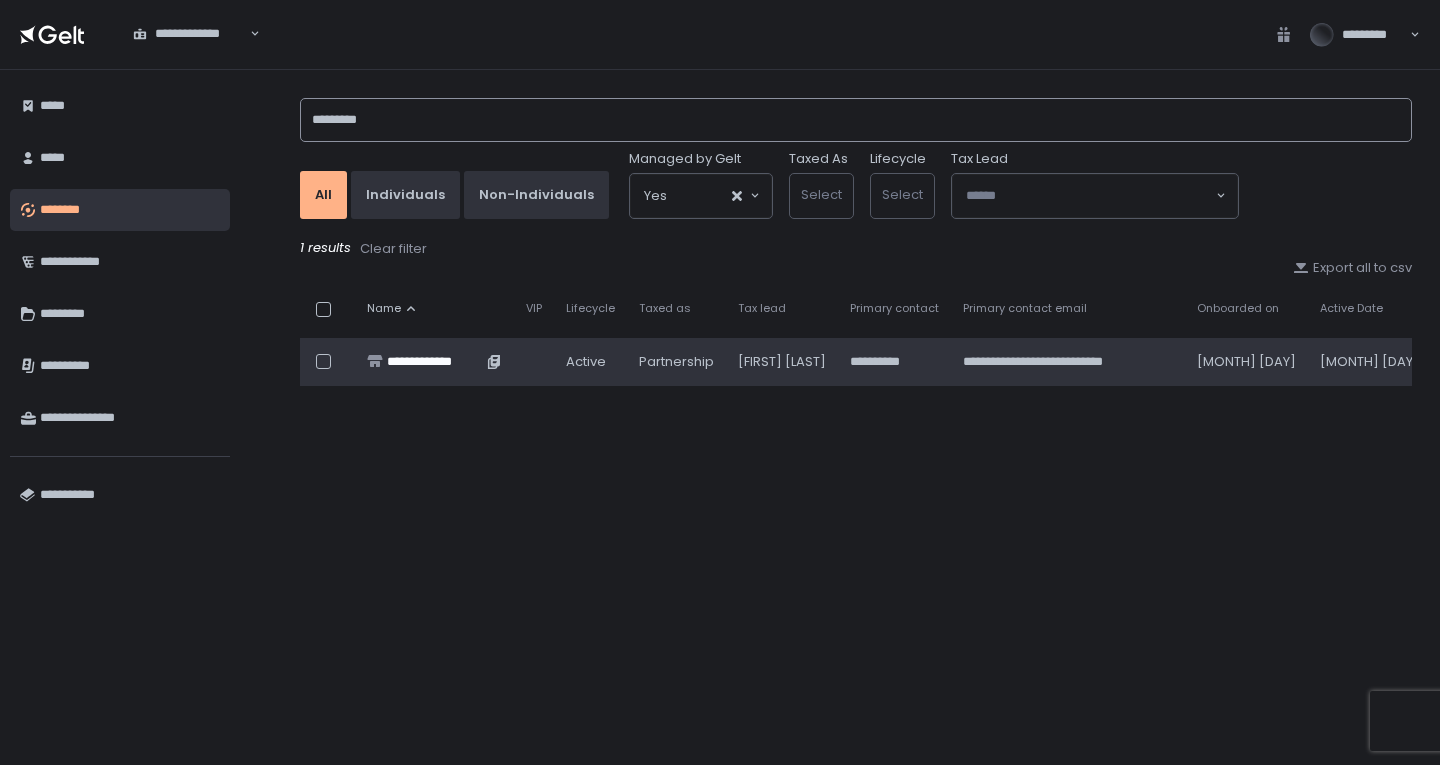 type on "*********" 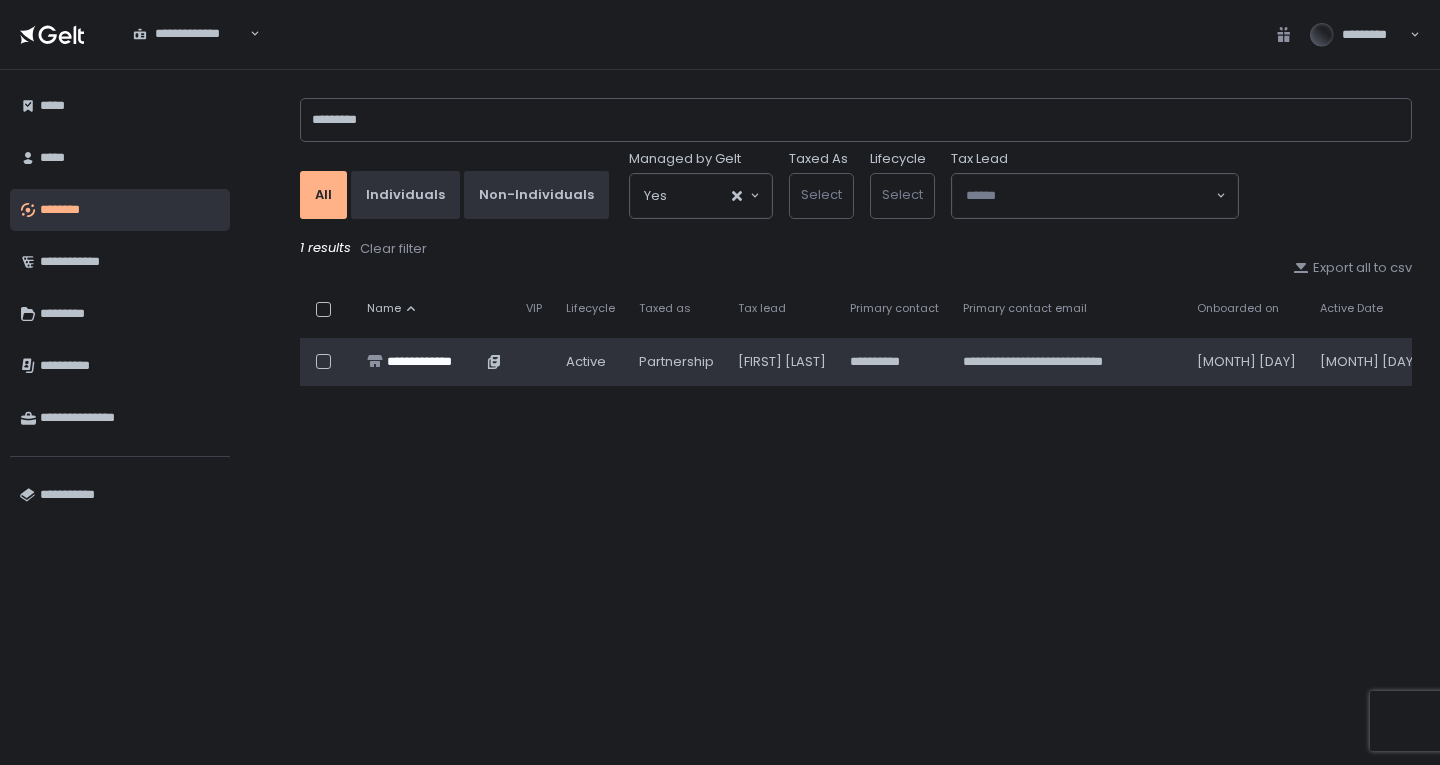 click on "**********" at bounding box center [434, 362] 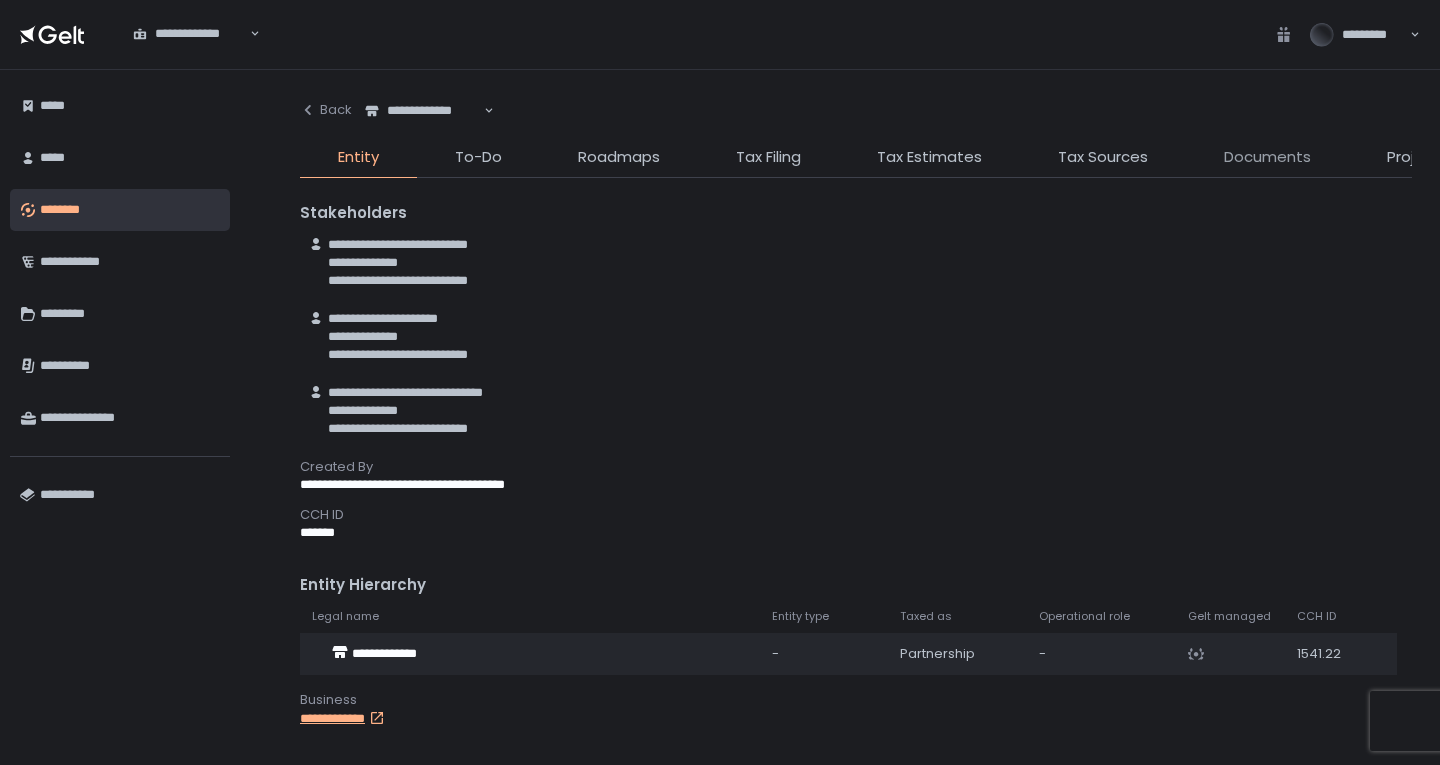 click on "Documents" at bounding box center (1267, 157) 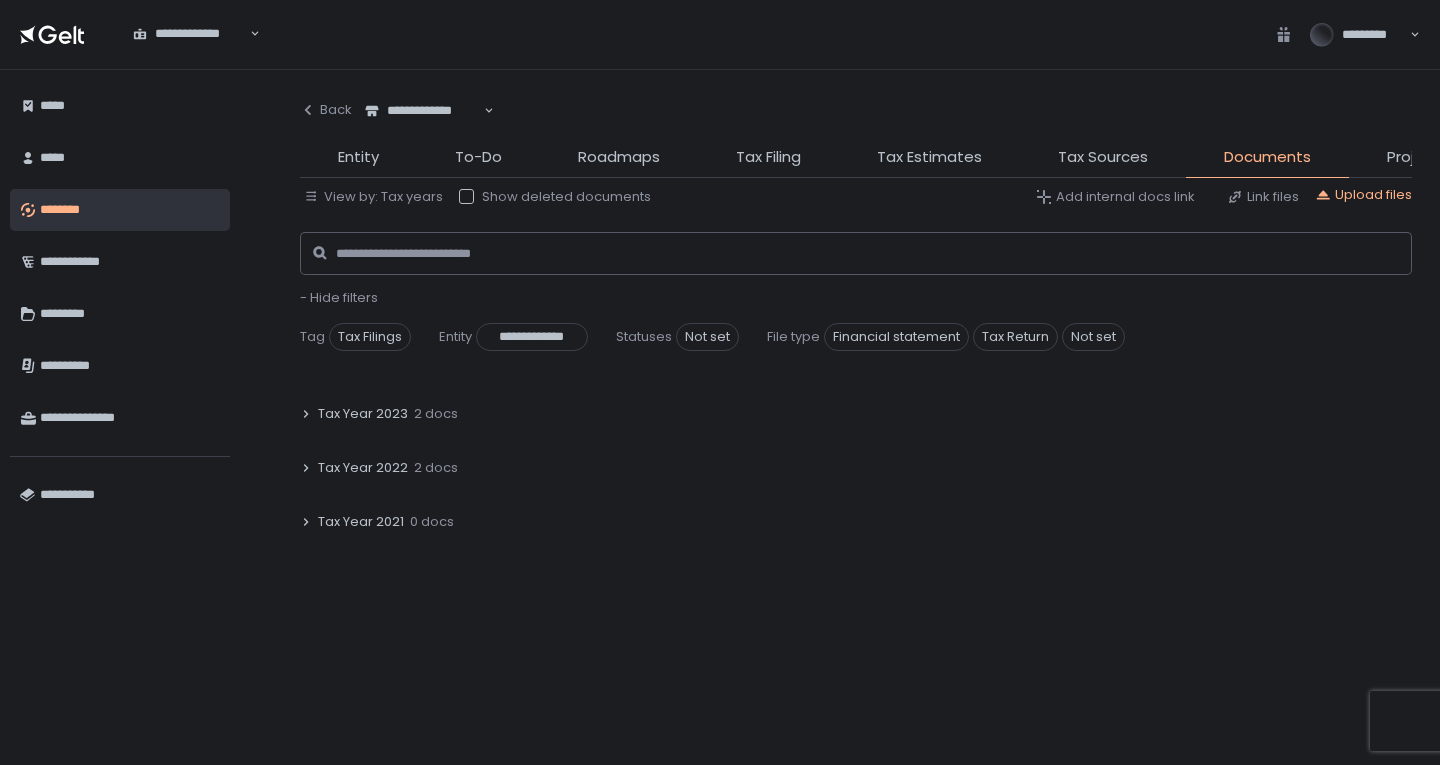 scroll, scrollTop: 100, scrollLeft: 0, axis: vertical 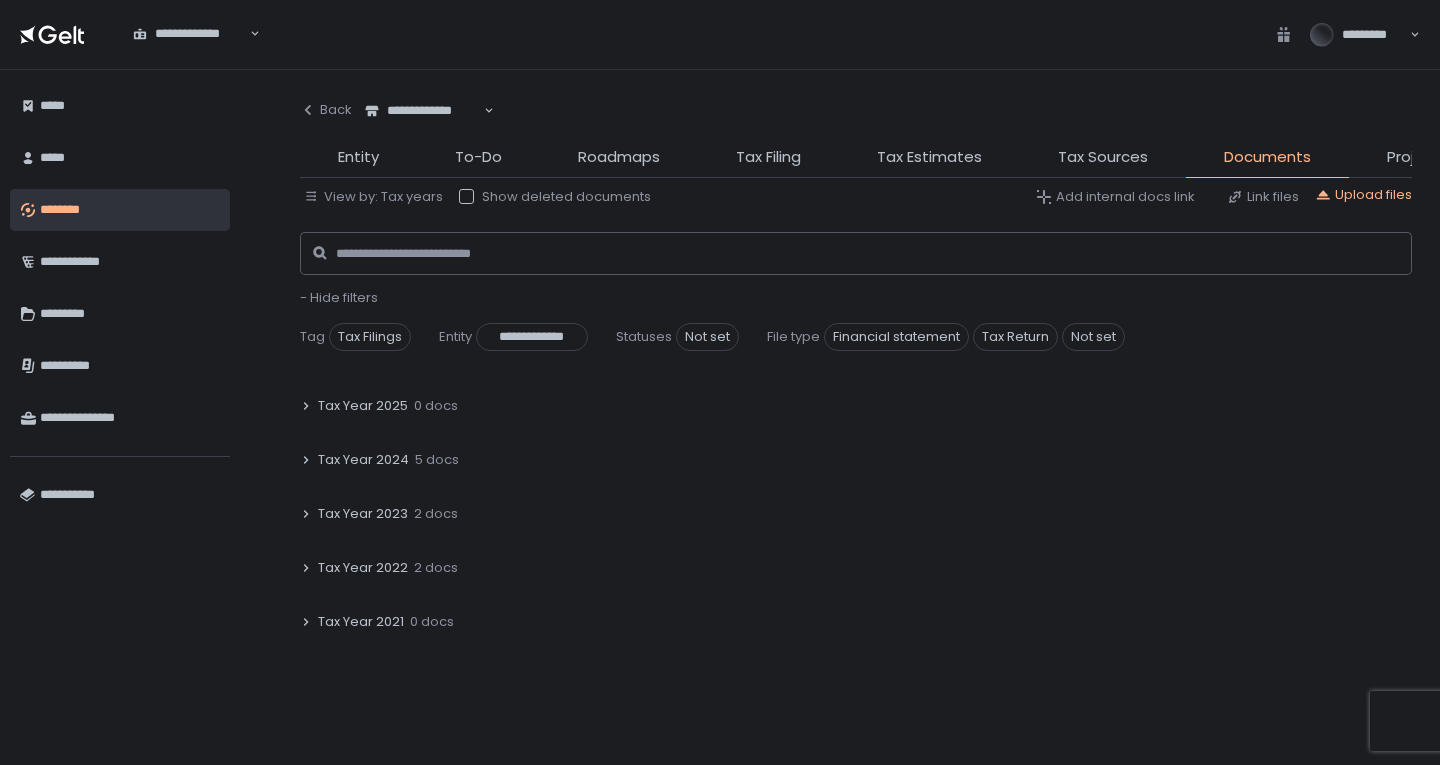 click on "5 docs" 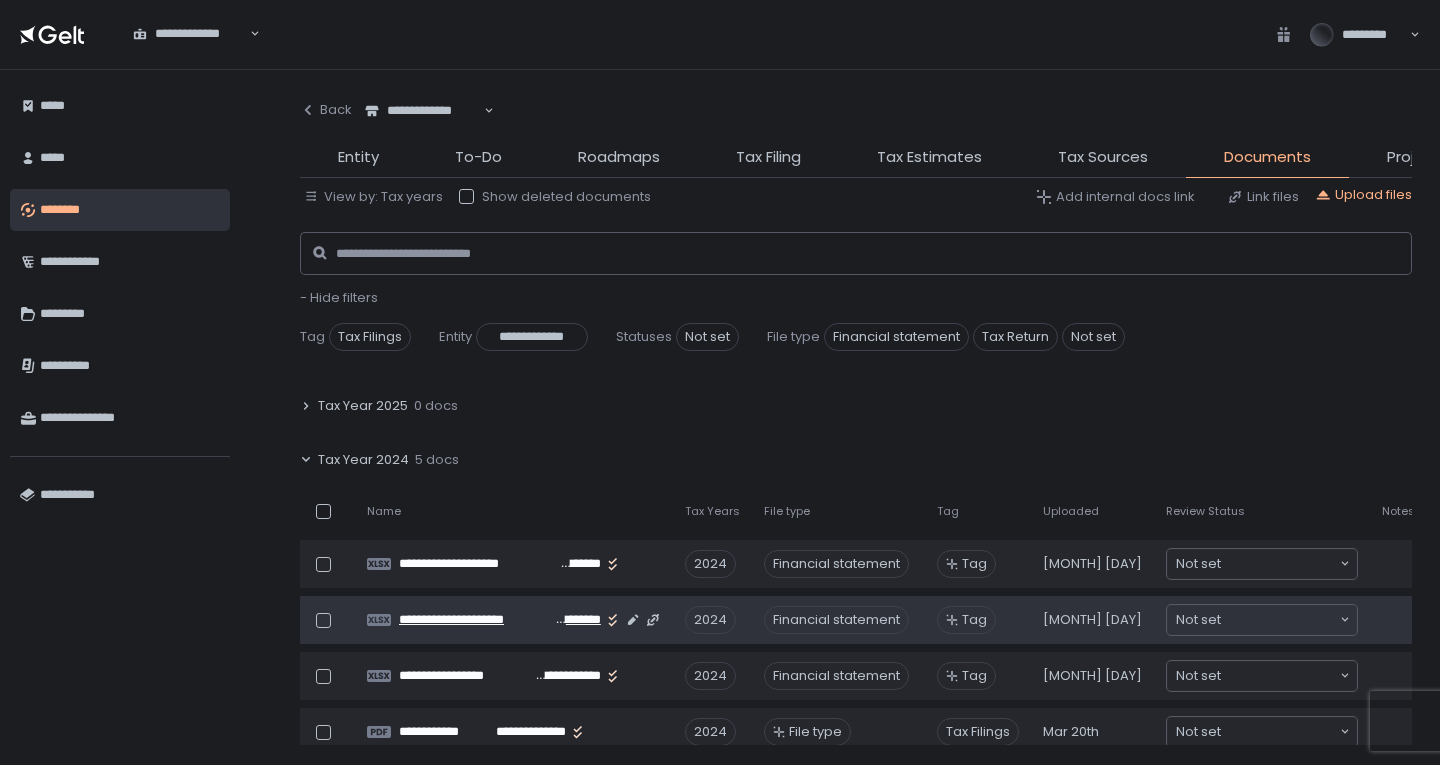 click on "**********" at bounding box center [476, 620] 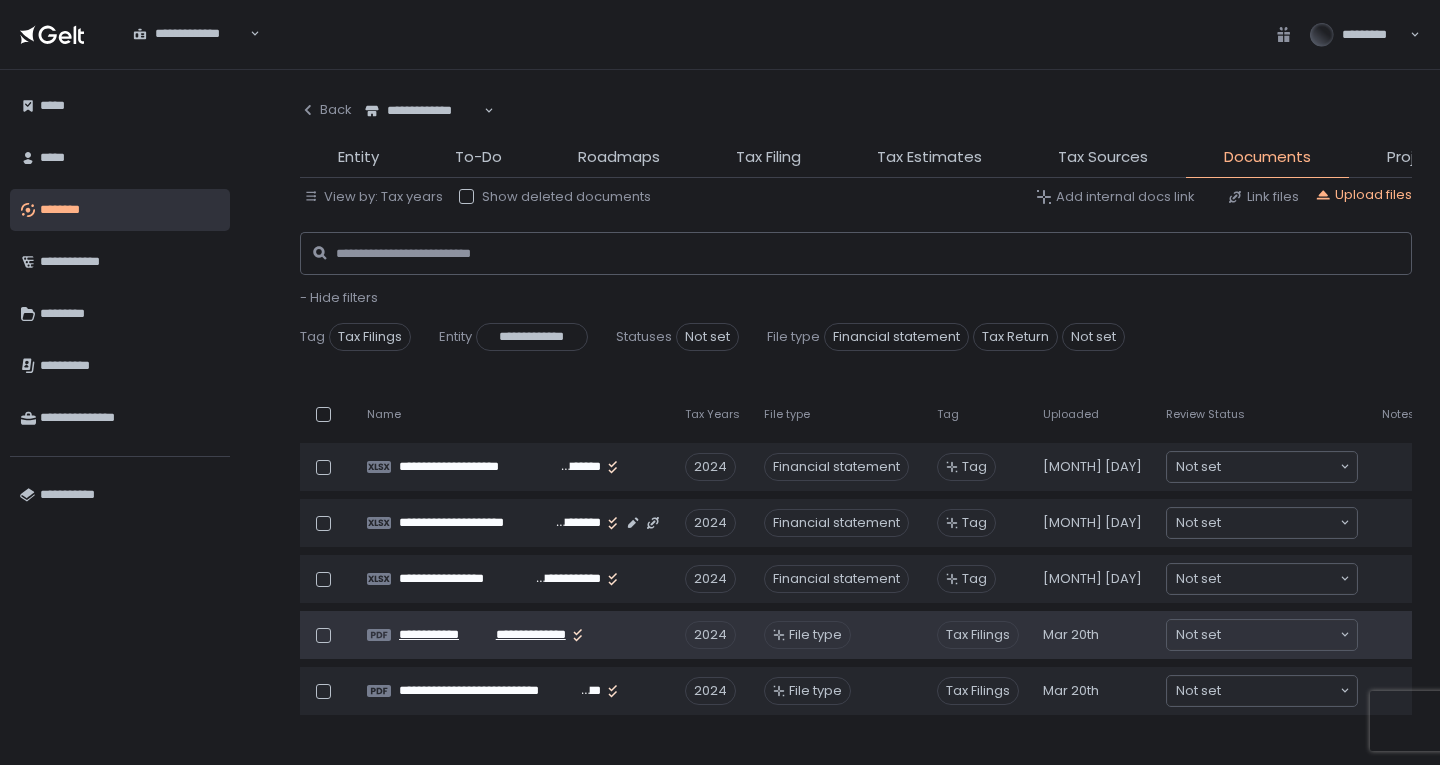 scroll, scrollTop: 200, scrollLeft: 0, axis: vertical 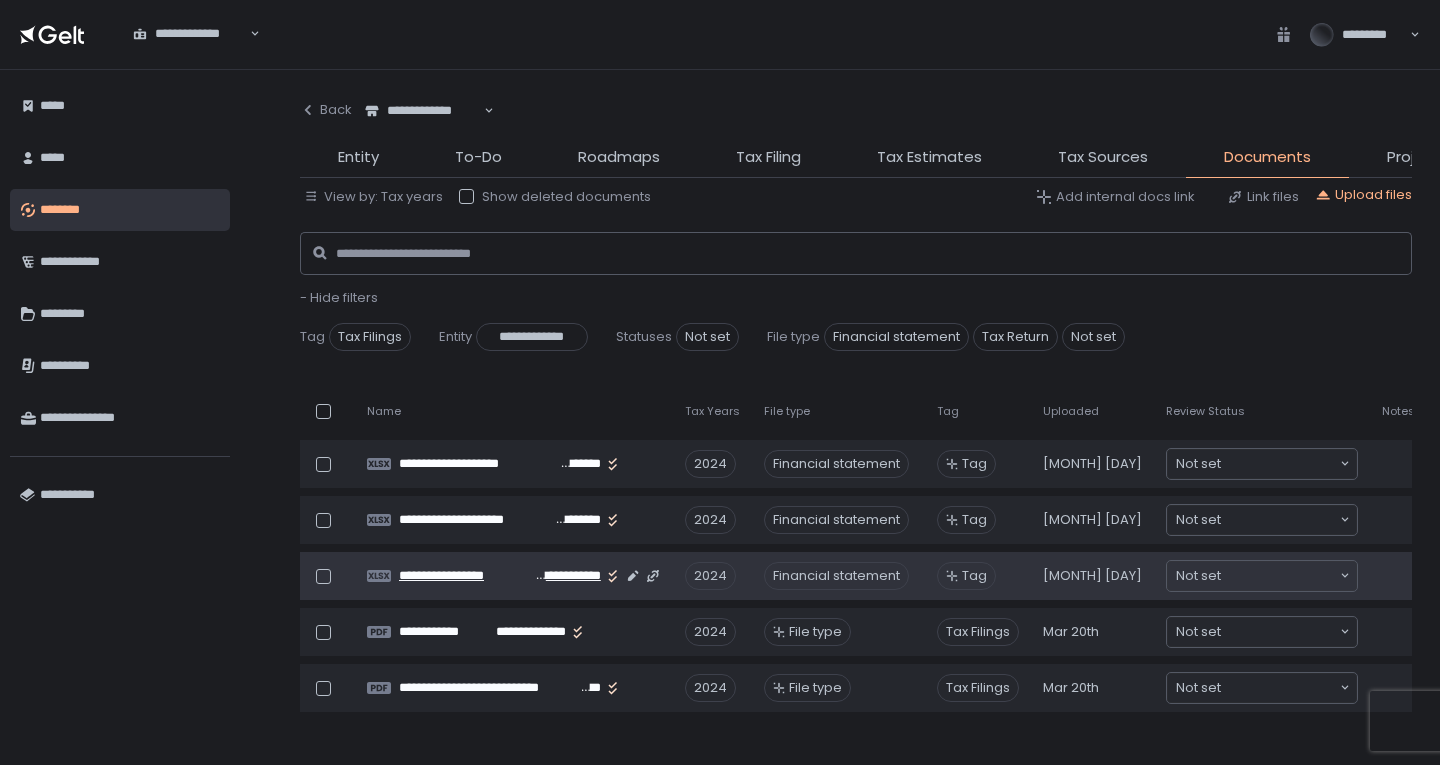 click on "**********" at bounding box center [568, 576] 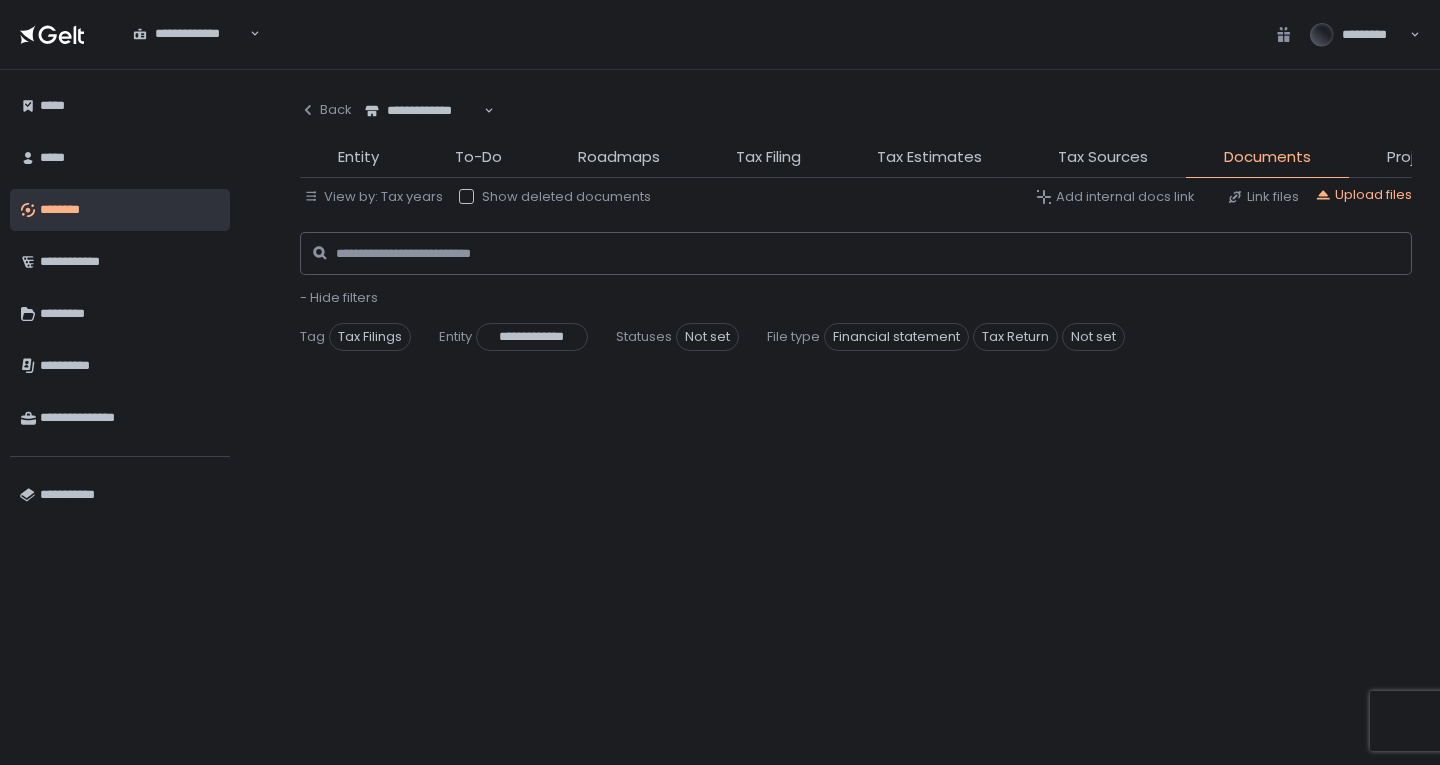 scroll, scrollTop: 500, scrollLeft: 0, axis: vertical 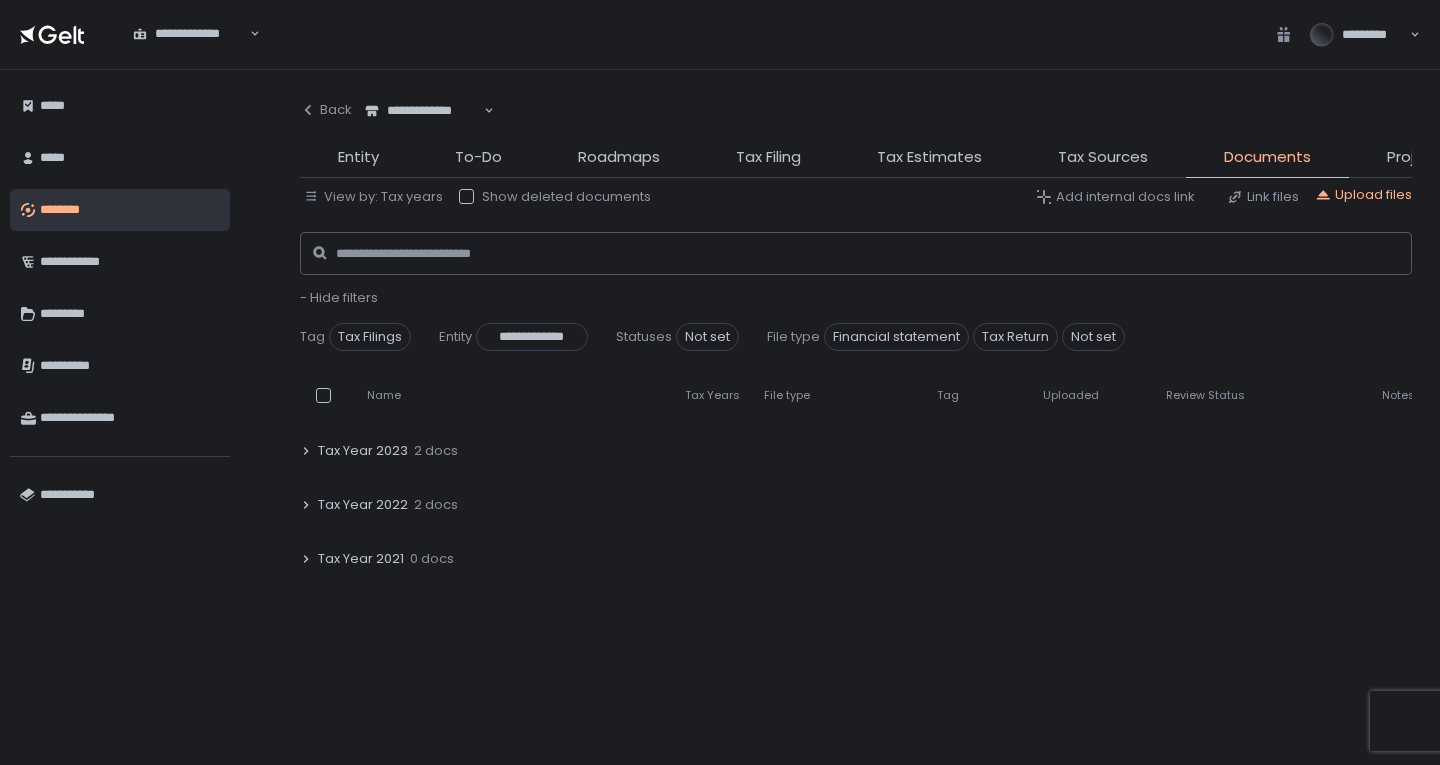 click on "2 docs" 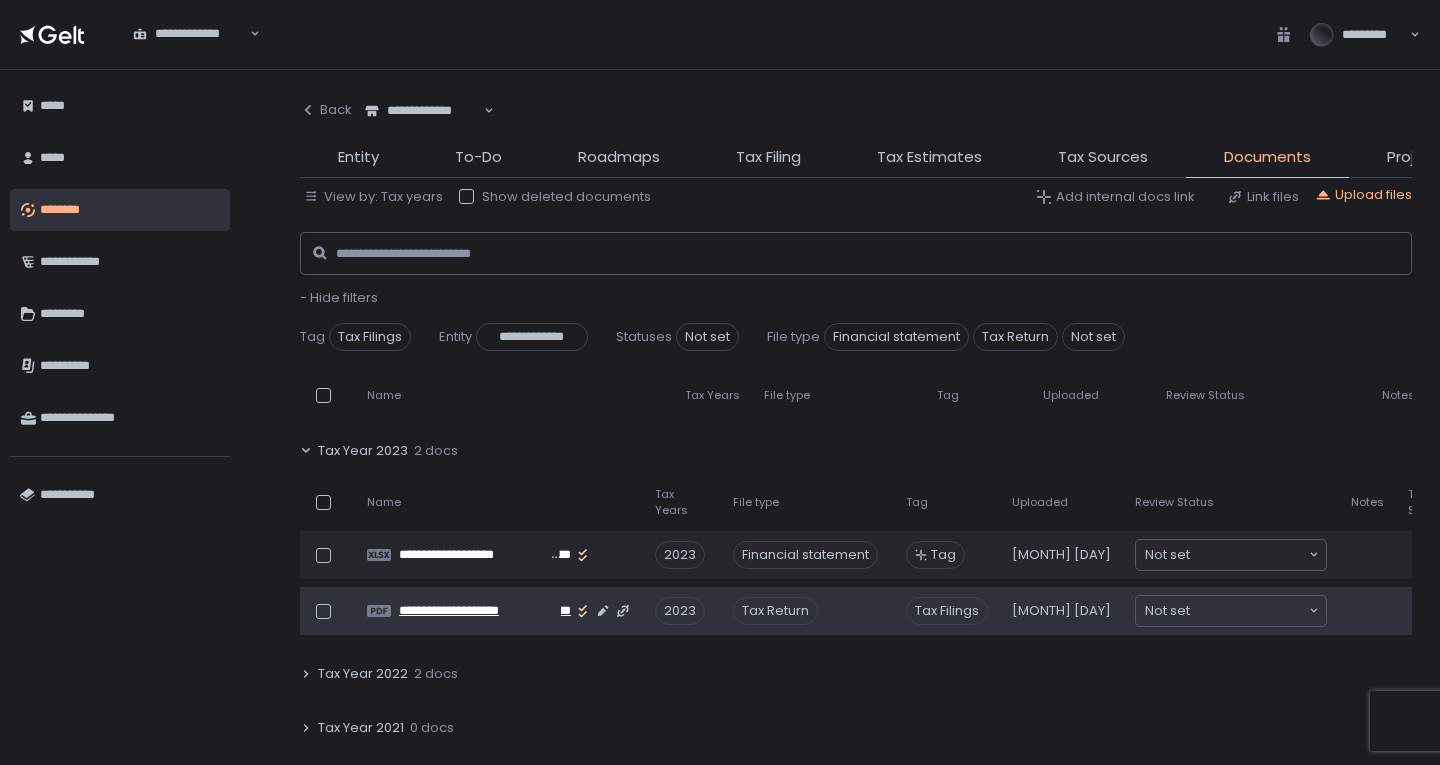 click on "**********" at bounding box center (480, 611) 